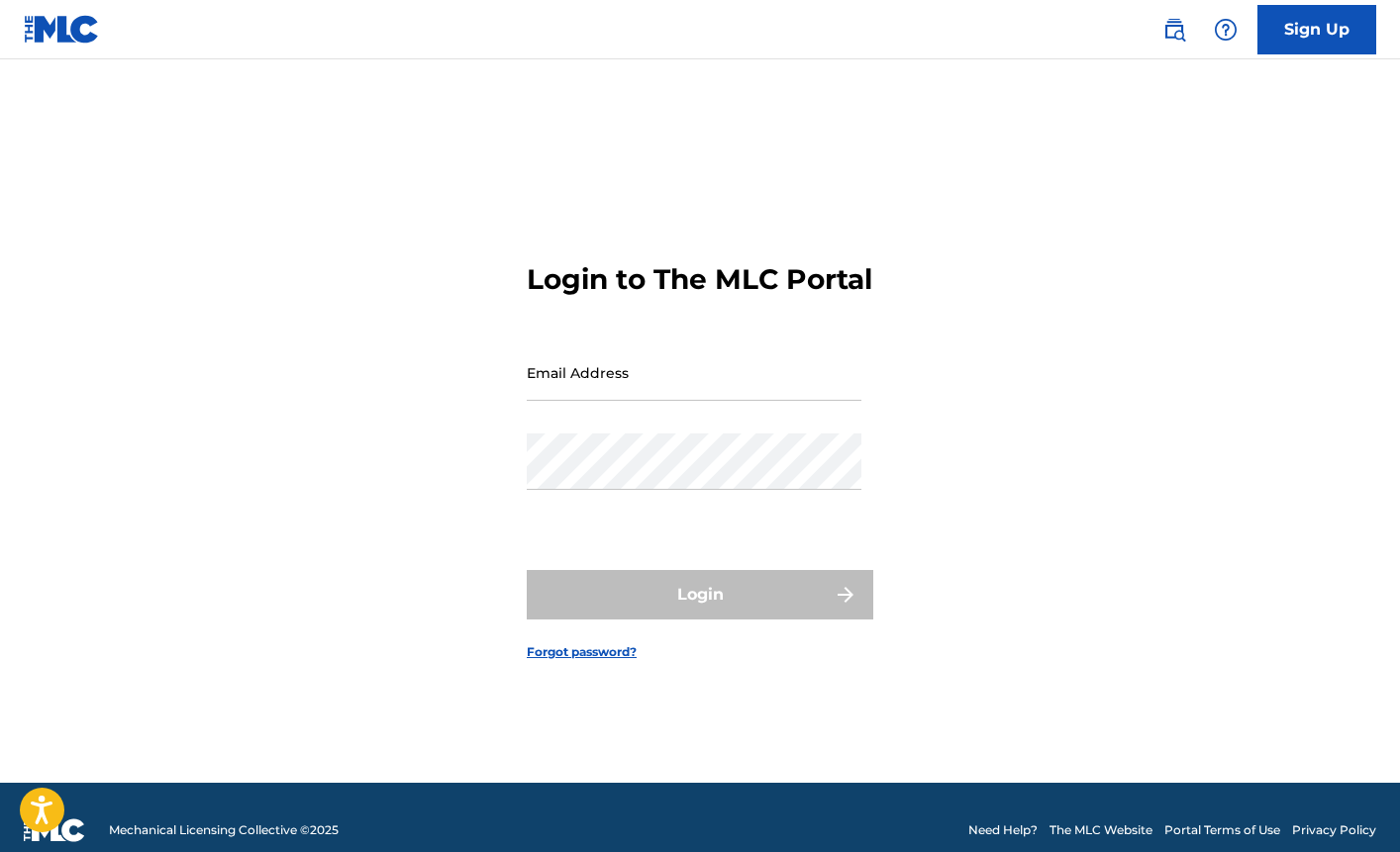 scroll, scrollTop: 0, scrollLeft: 0, axis: both 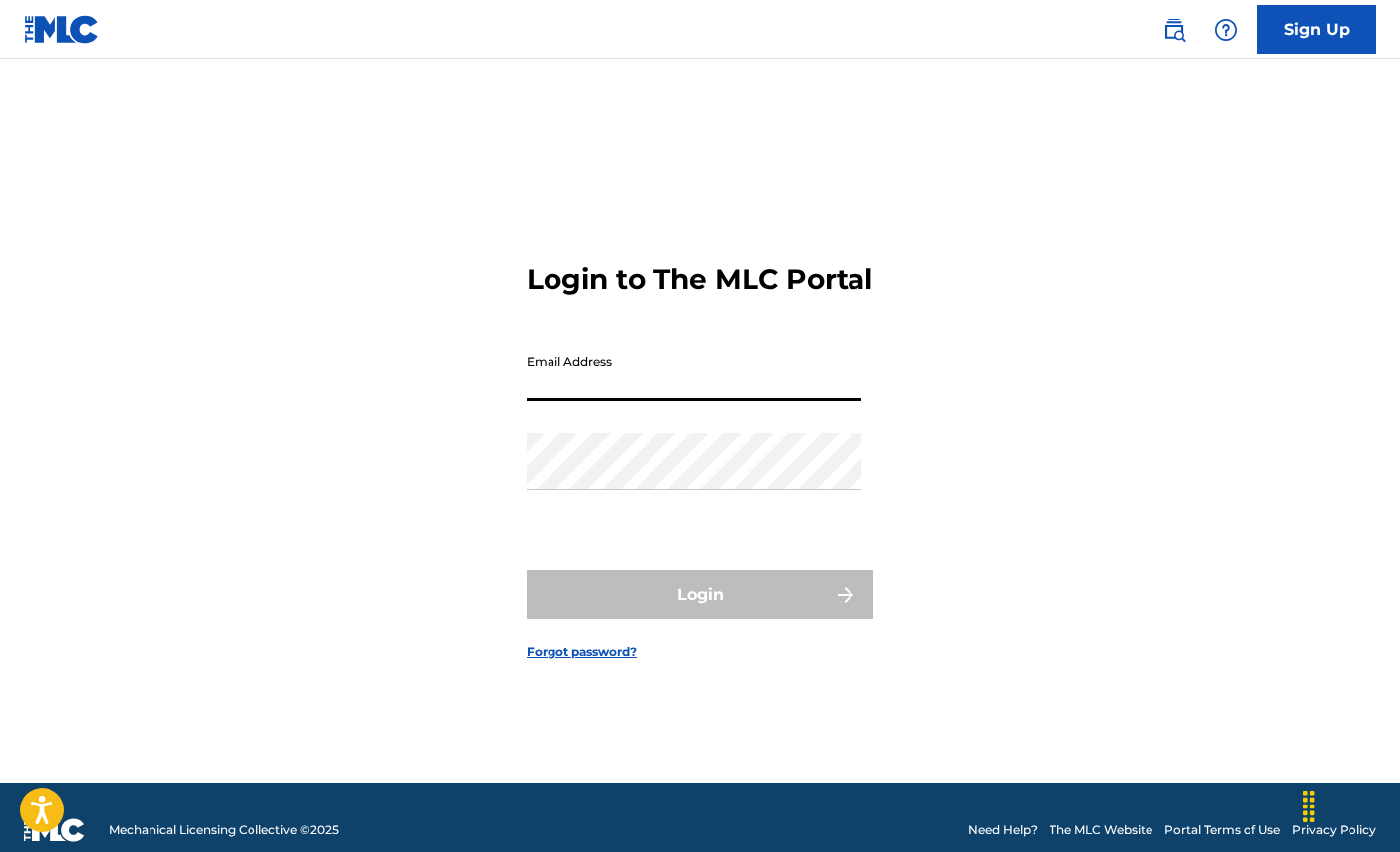 click on "Email Address" at bounding box center (694, 372) 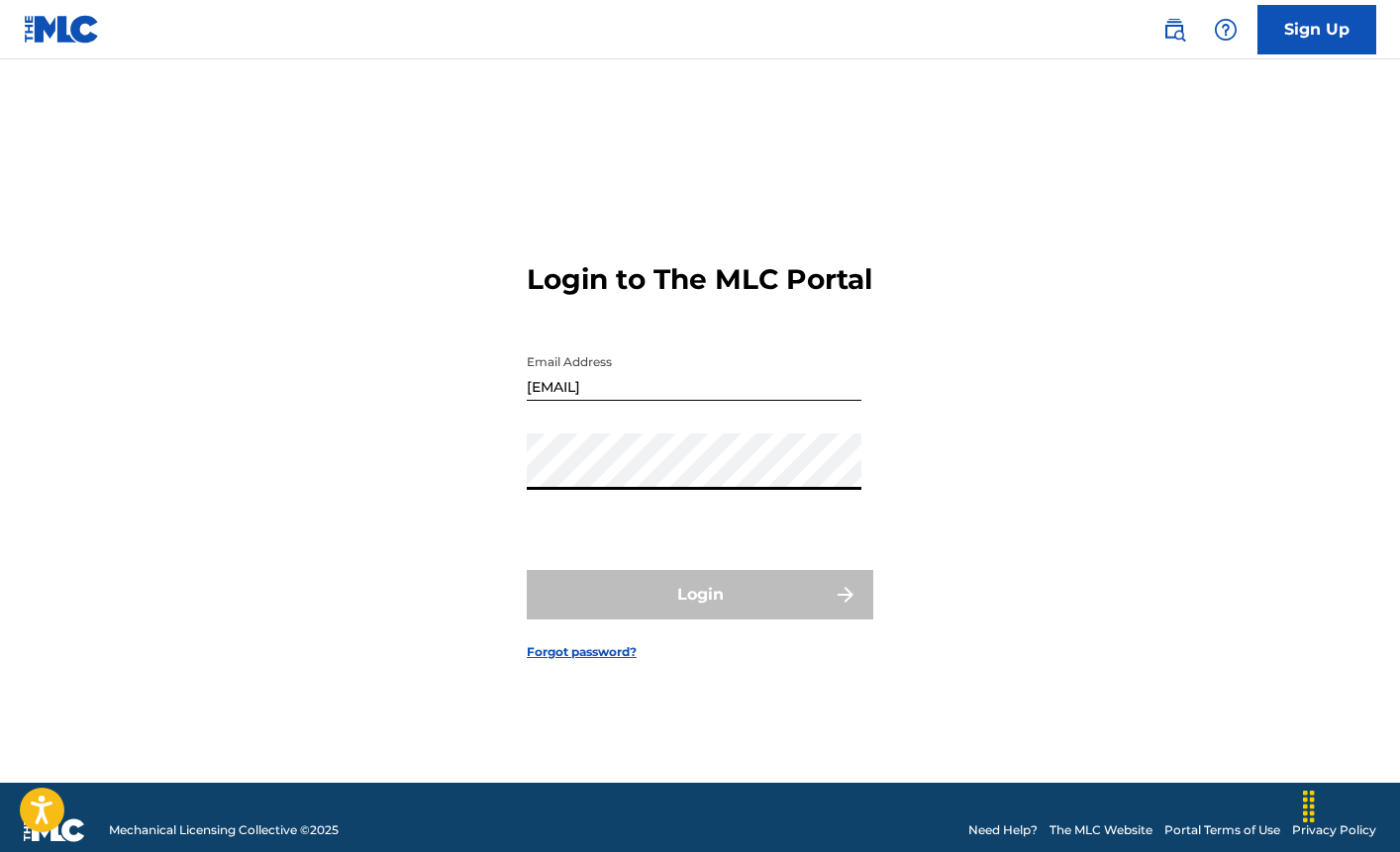 type on "[EMAIL]" 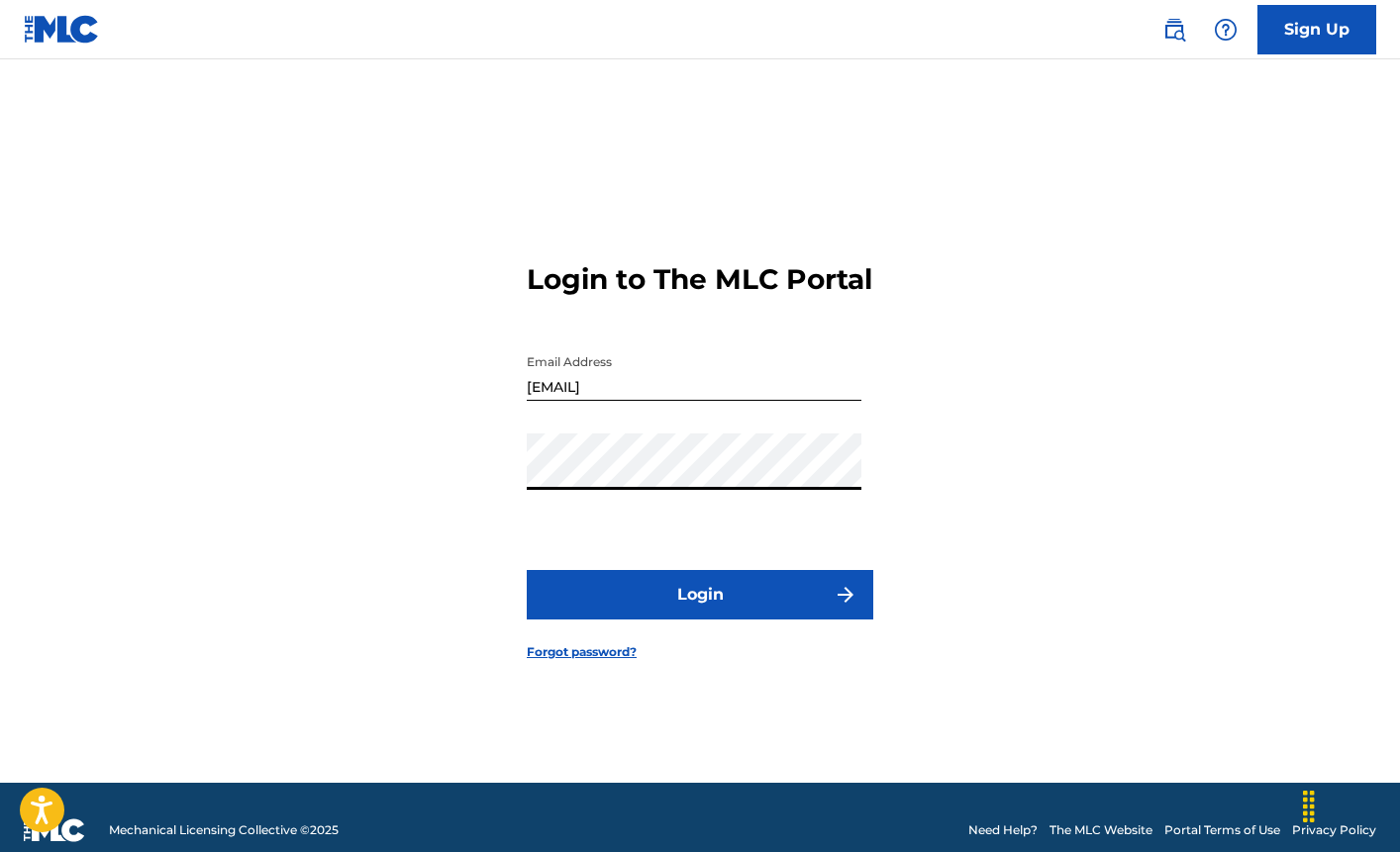 click on "Login" at bounding box center [700, 595] 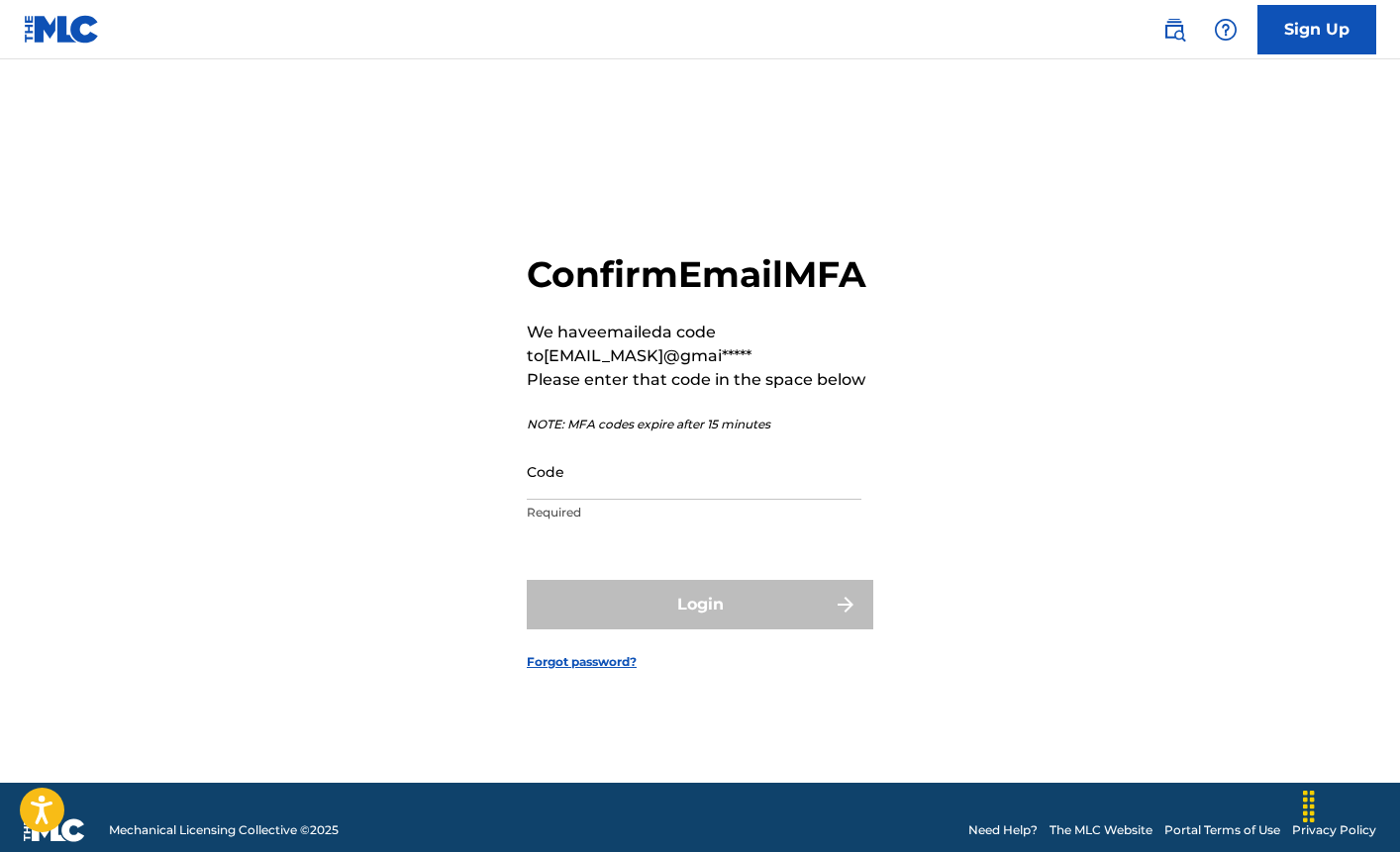 click on "Code" at bounding box center (694, 471) 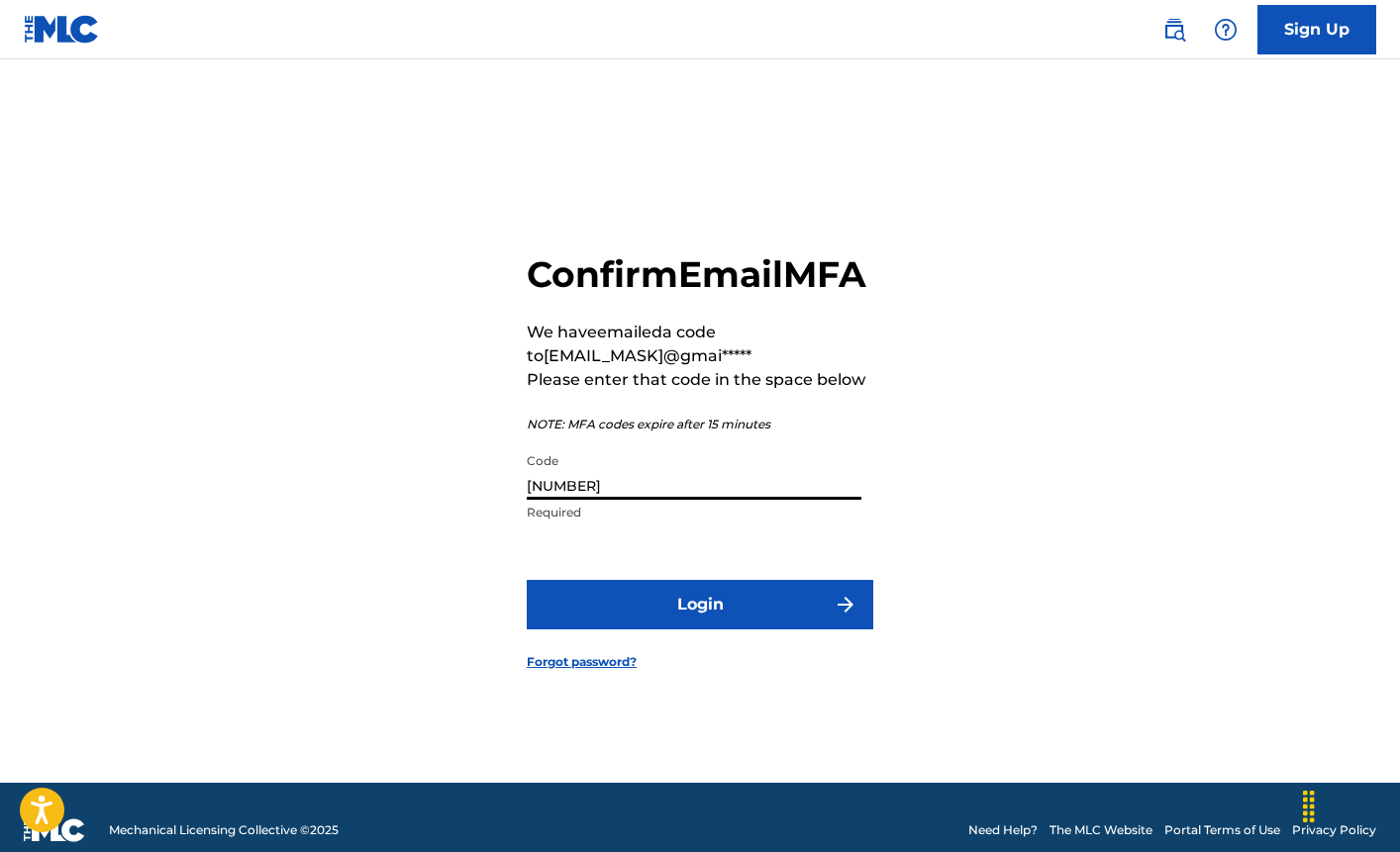 type on "[NUMBER]" 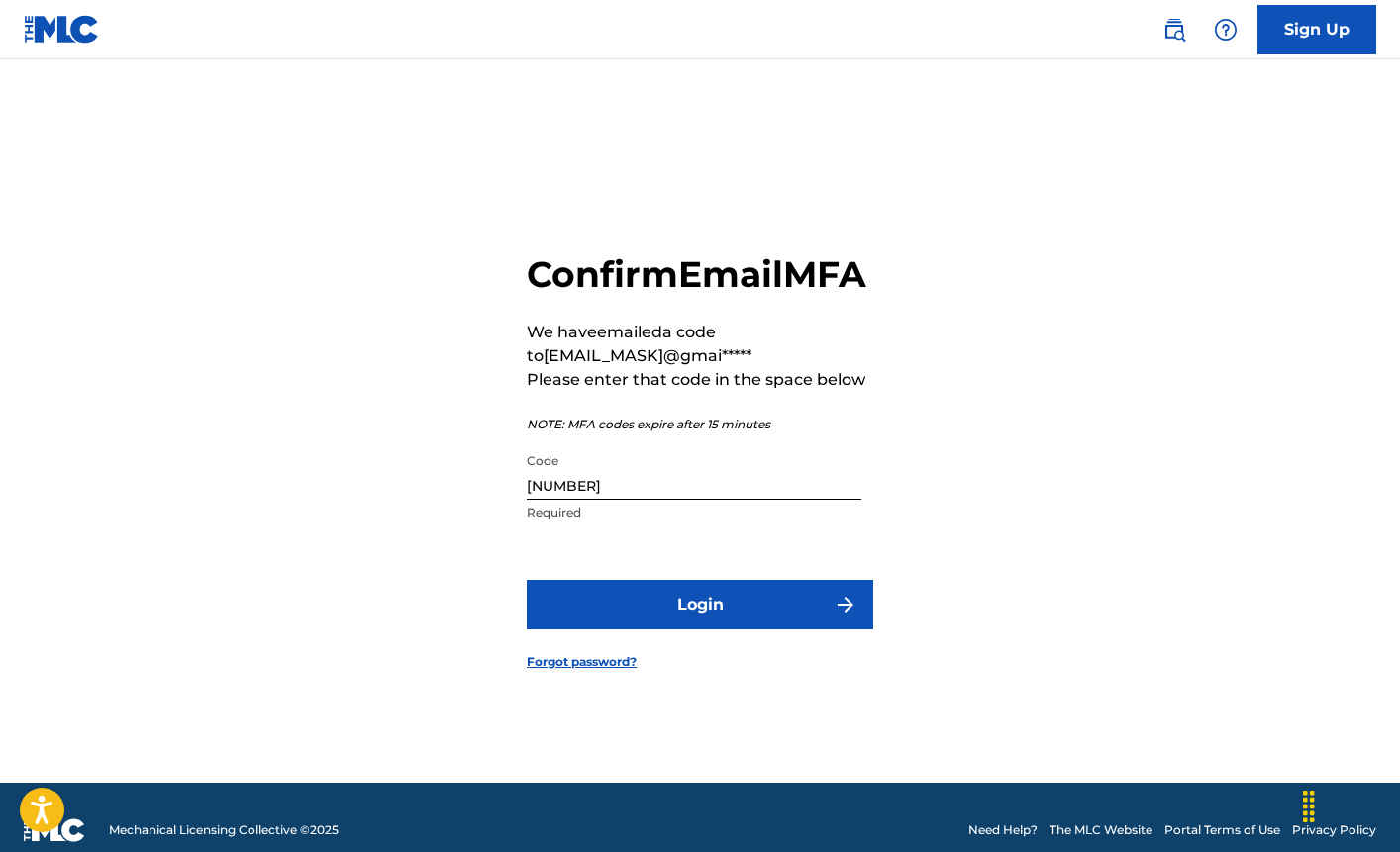 click at bounding box center [846, 605] 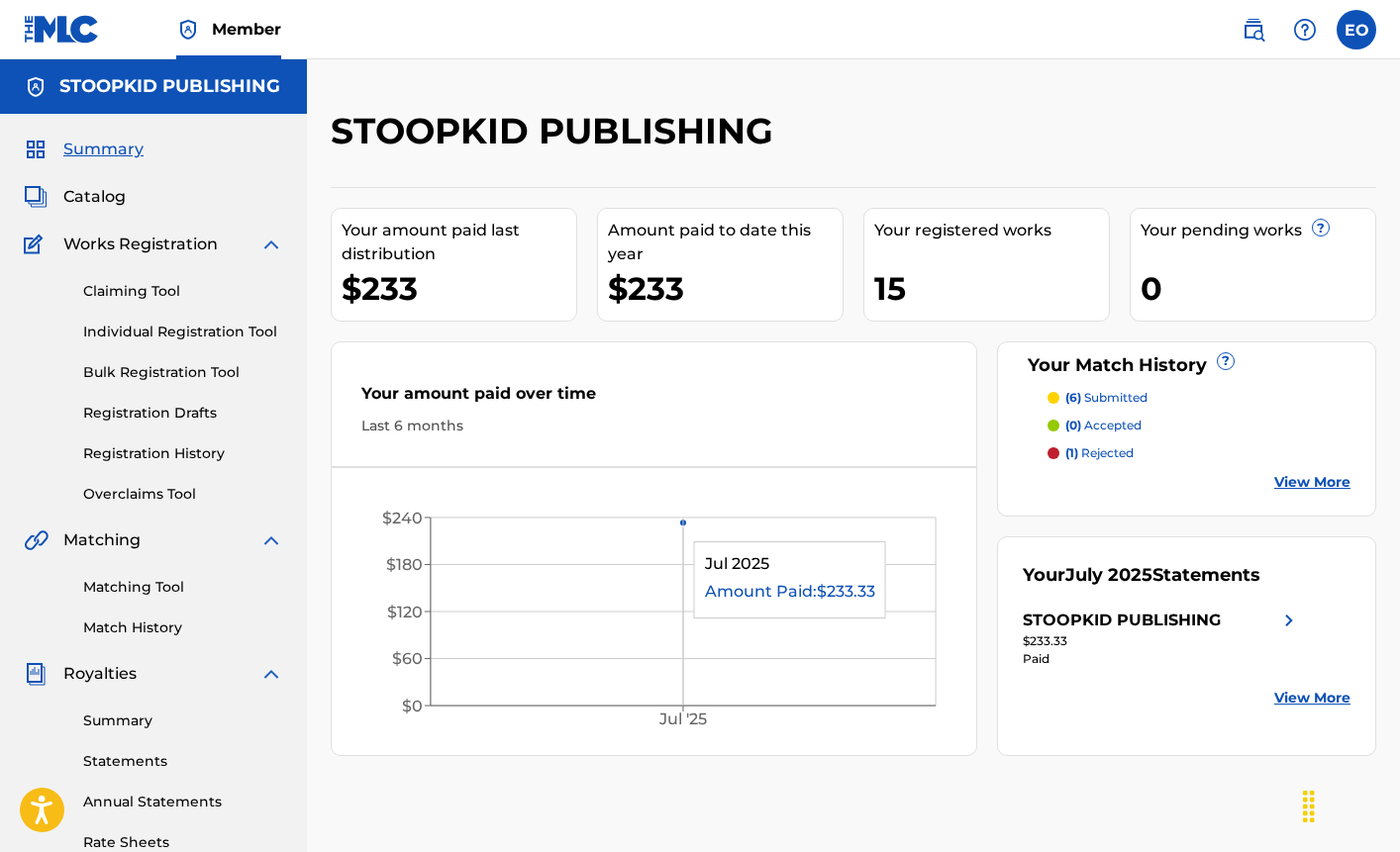 scroll, scrollTop: 0, scrollLeft: 0, axis: both 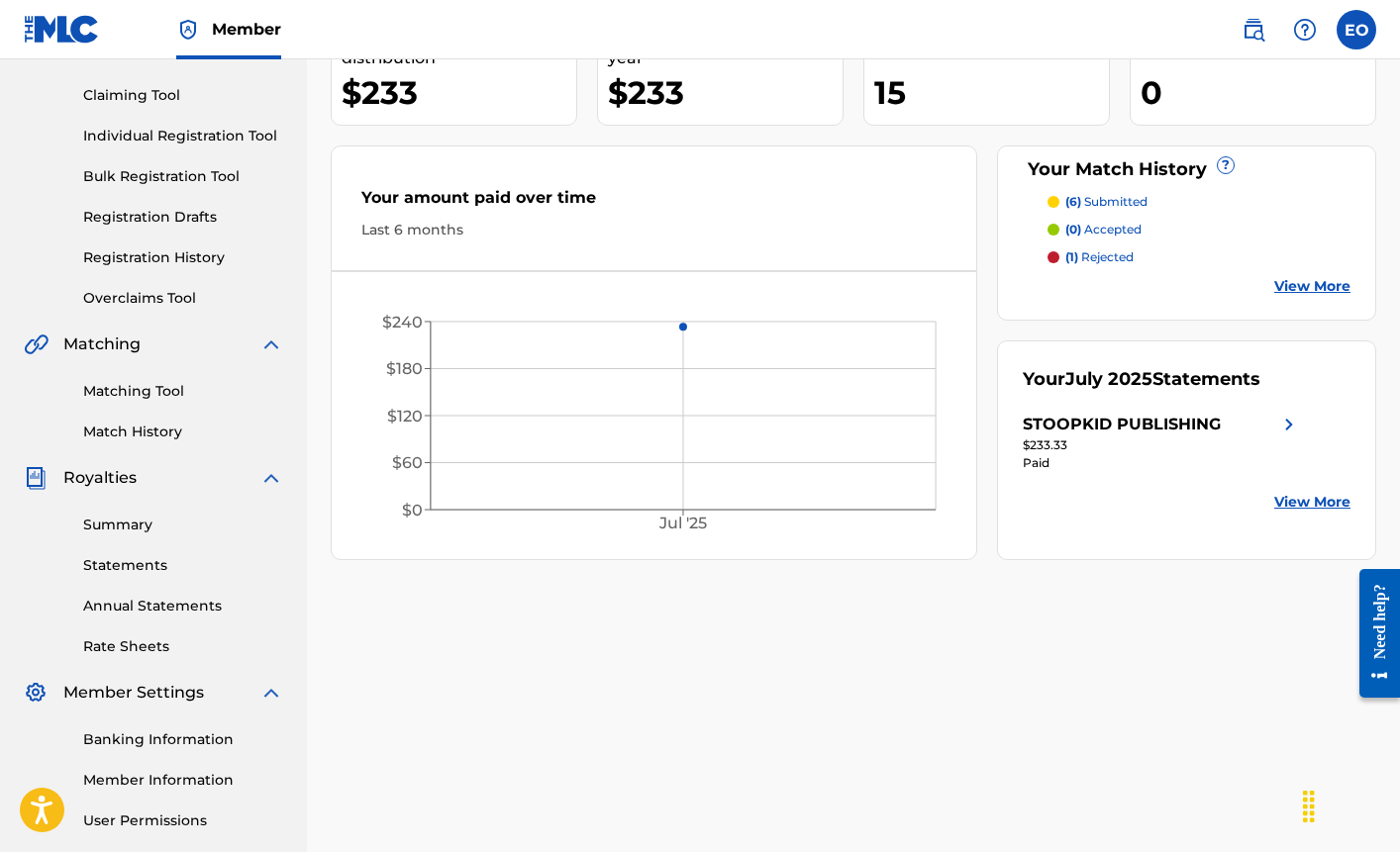 click on "Summary" at bounding box center (183, 524) 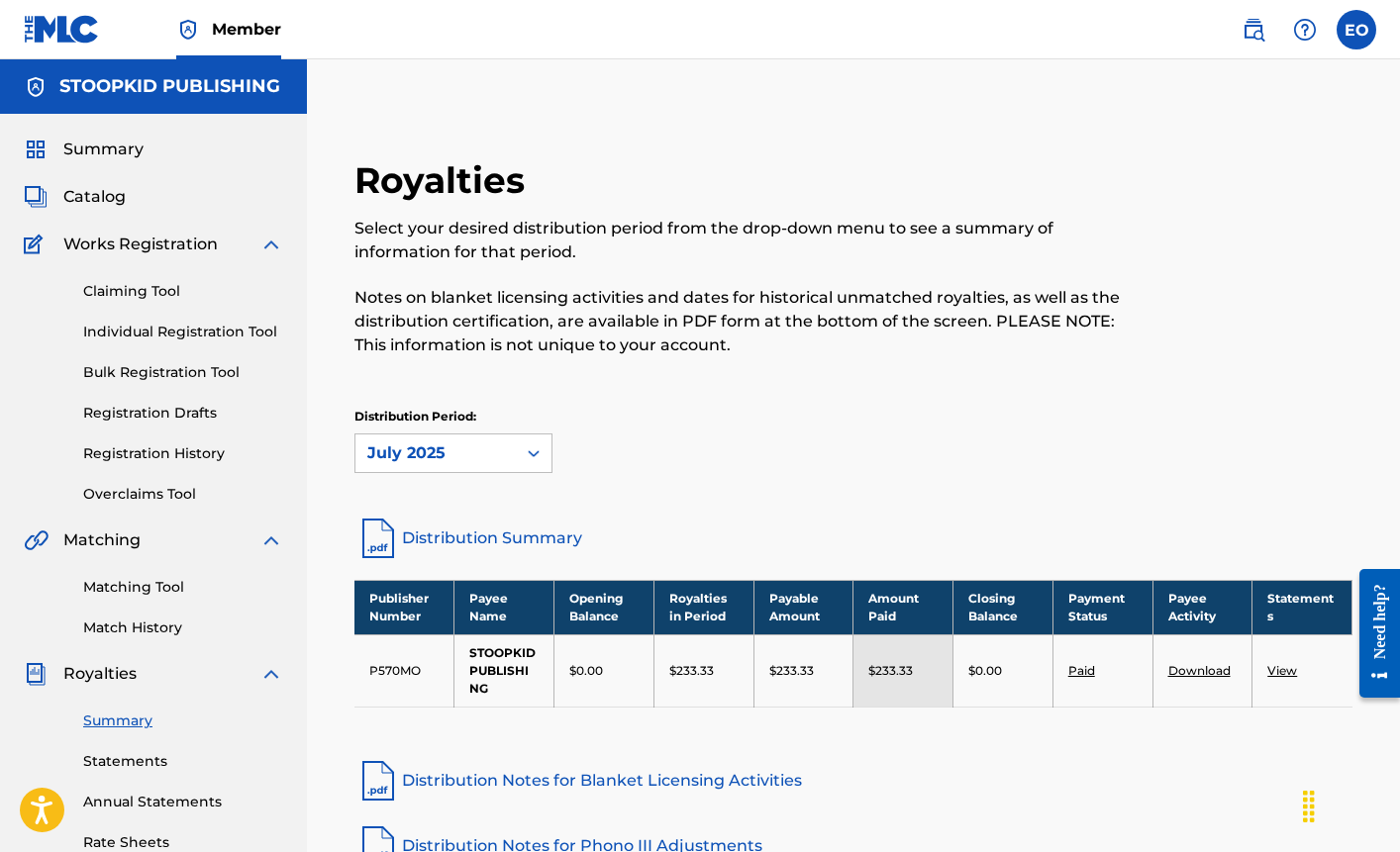 click on "Catalog" at bounding box center (94, 197) 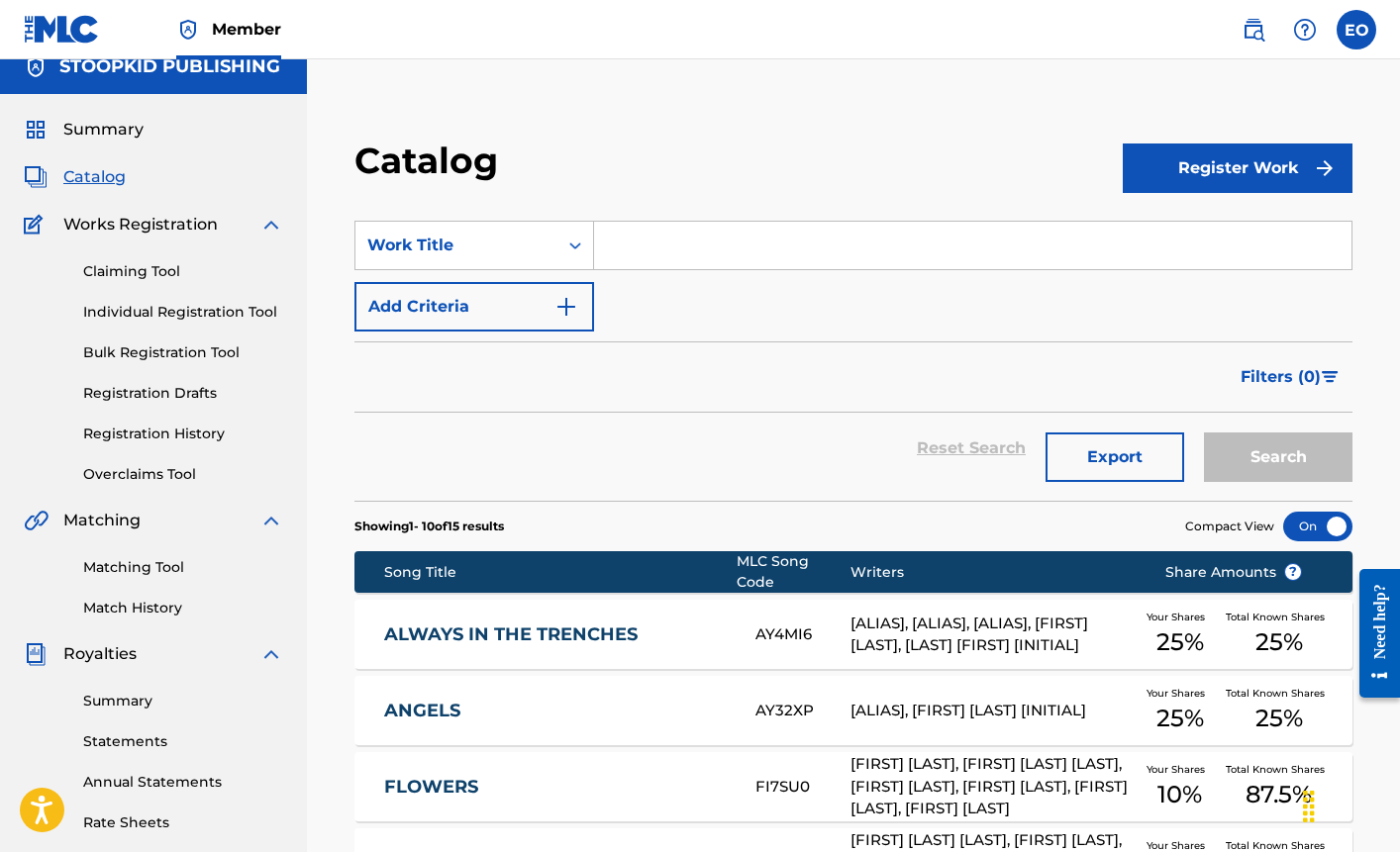 scroll, scrollTop: 0, scrollLeft: 0, axis: both 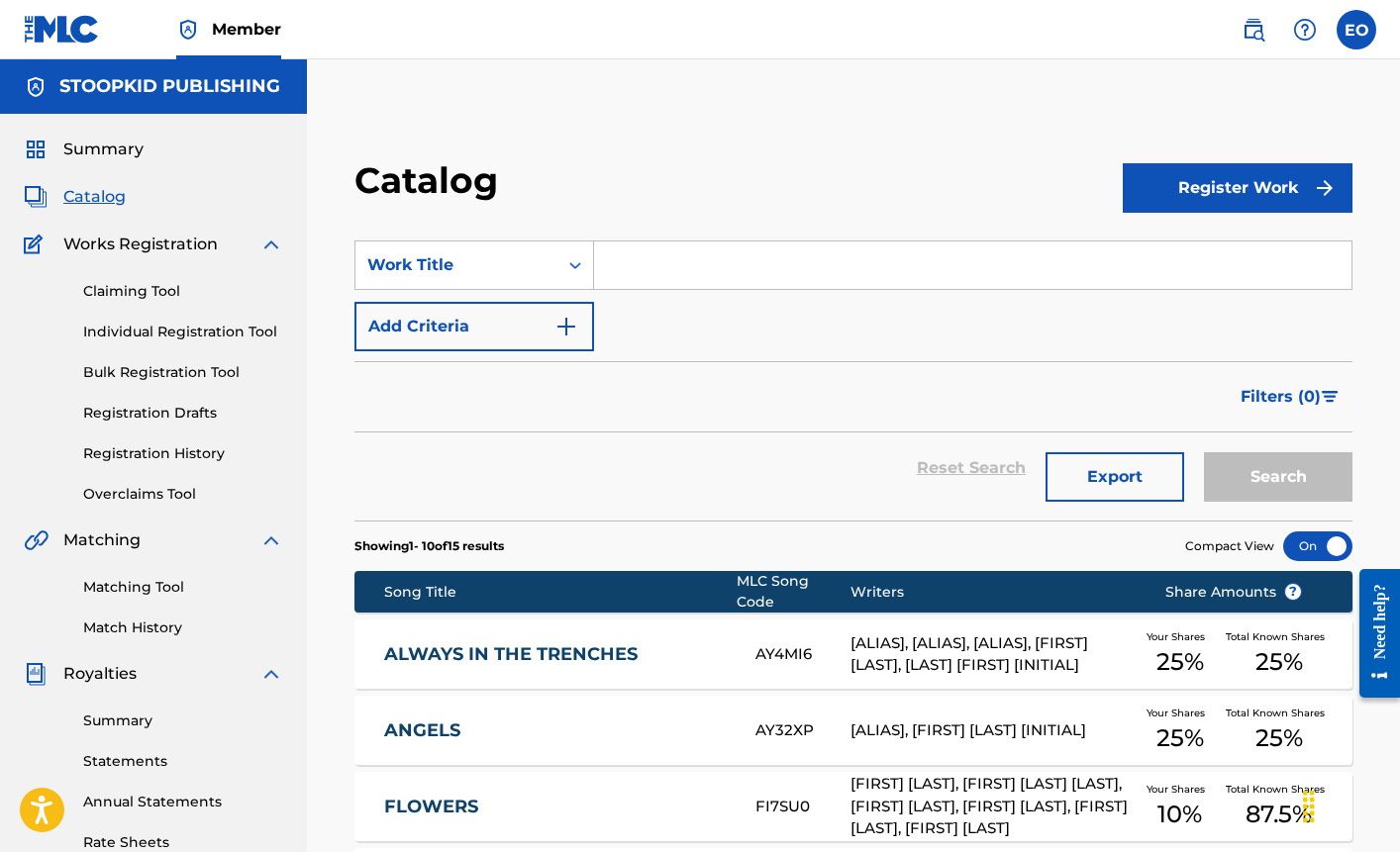 click on "Summary Catalog Works Registration Claiming Tool Individual Registration Tool Bulk Registration Tool Registration Drafts Registration History Overclaims Tool Matching Matching Tool Match History Royalties Summary Statements Annual Statements Rate Sheets Member Settings Banking Information Member Information User Permissions Contact Information Member Benefits" at bounding box center (153, 622) 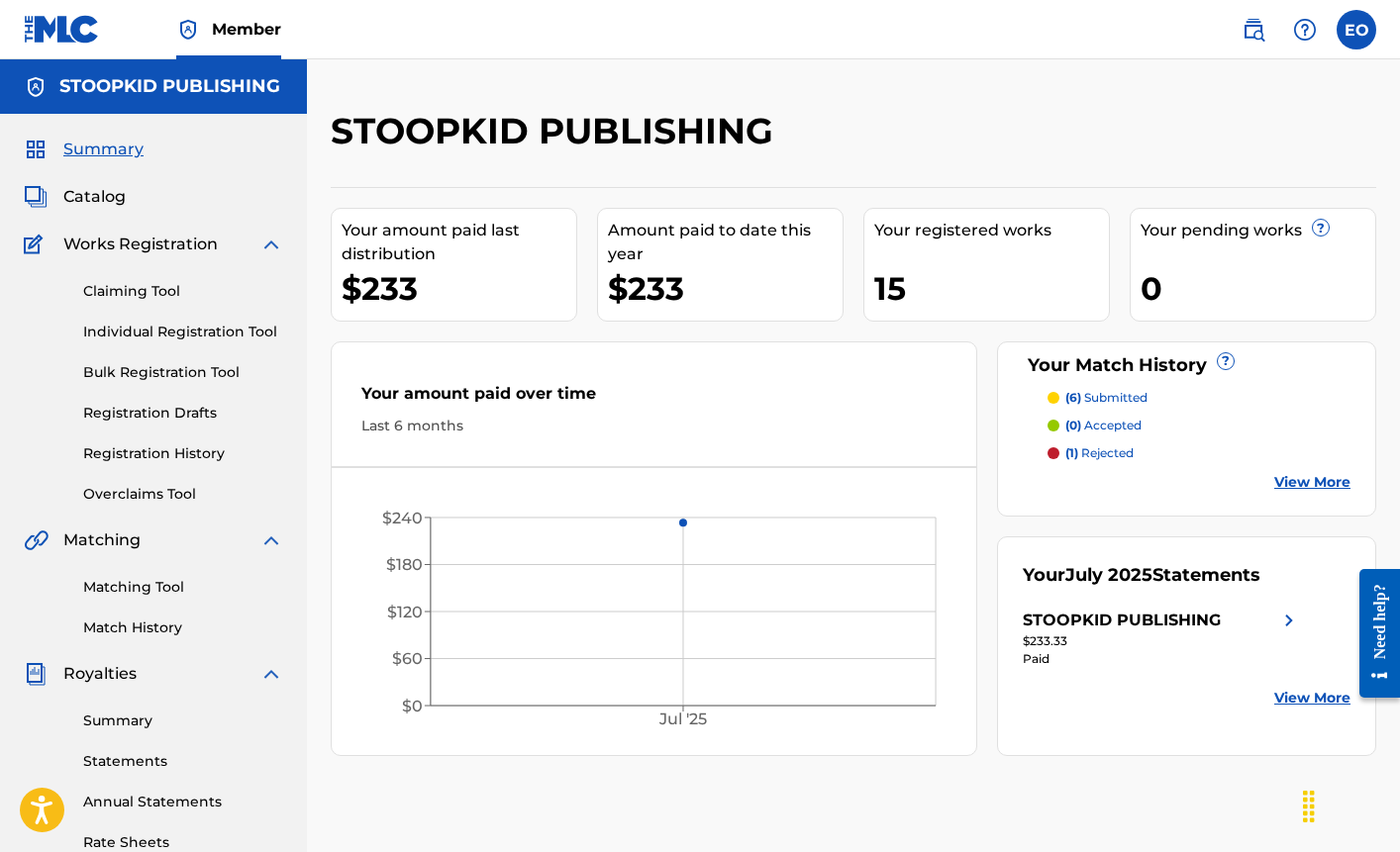 click on "View More" at bounding box center (1312, 698) 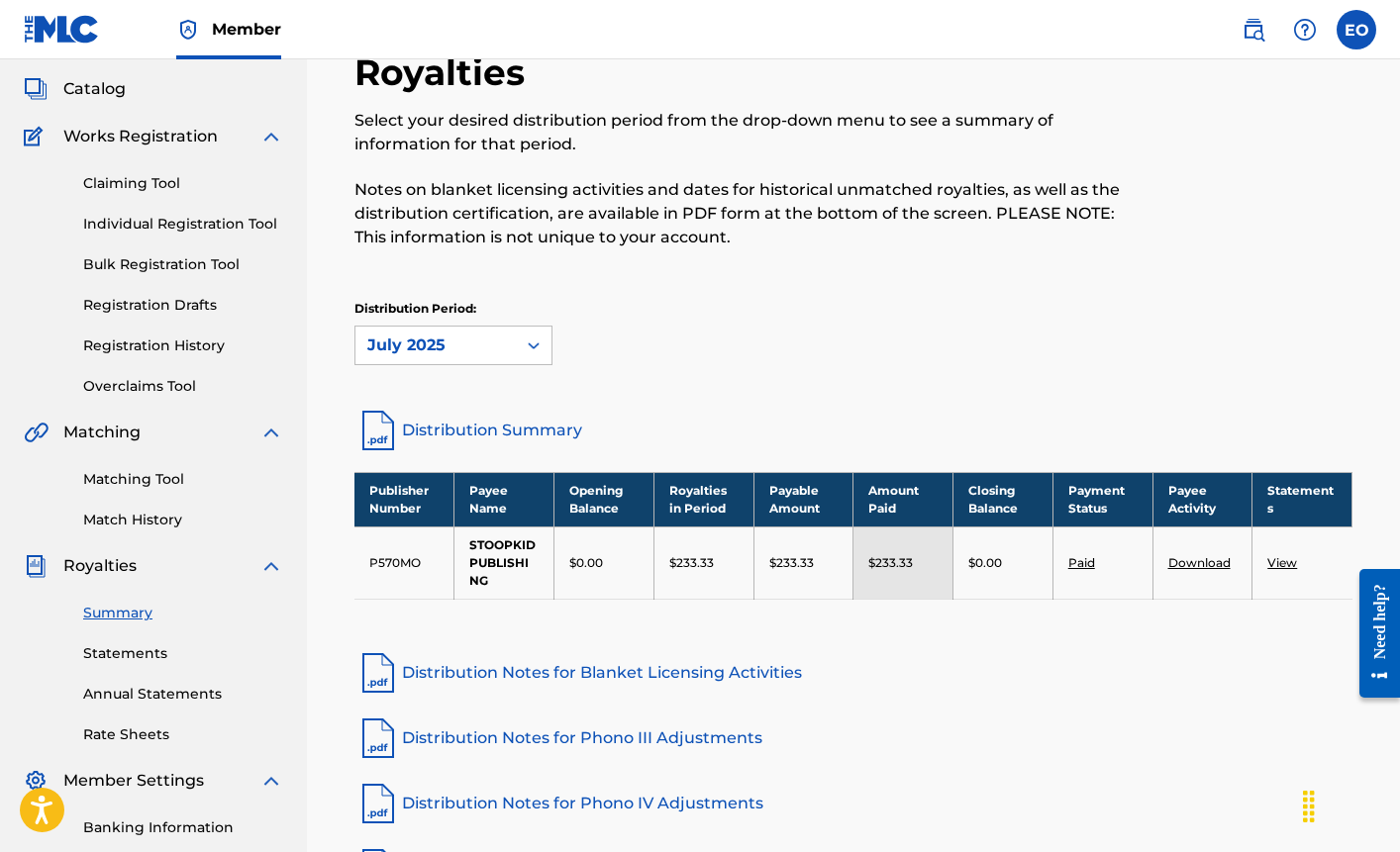 scroll, scrollTop: 0, scrollLeft: 0, axis: both 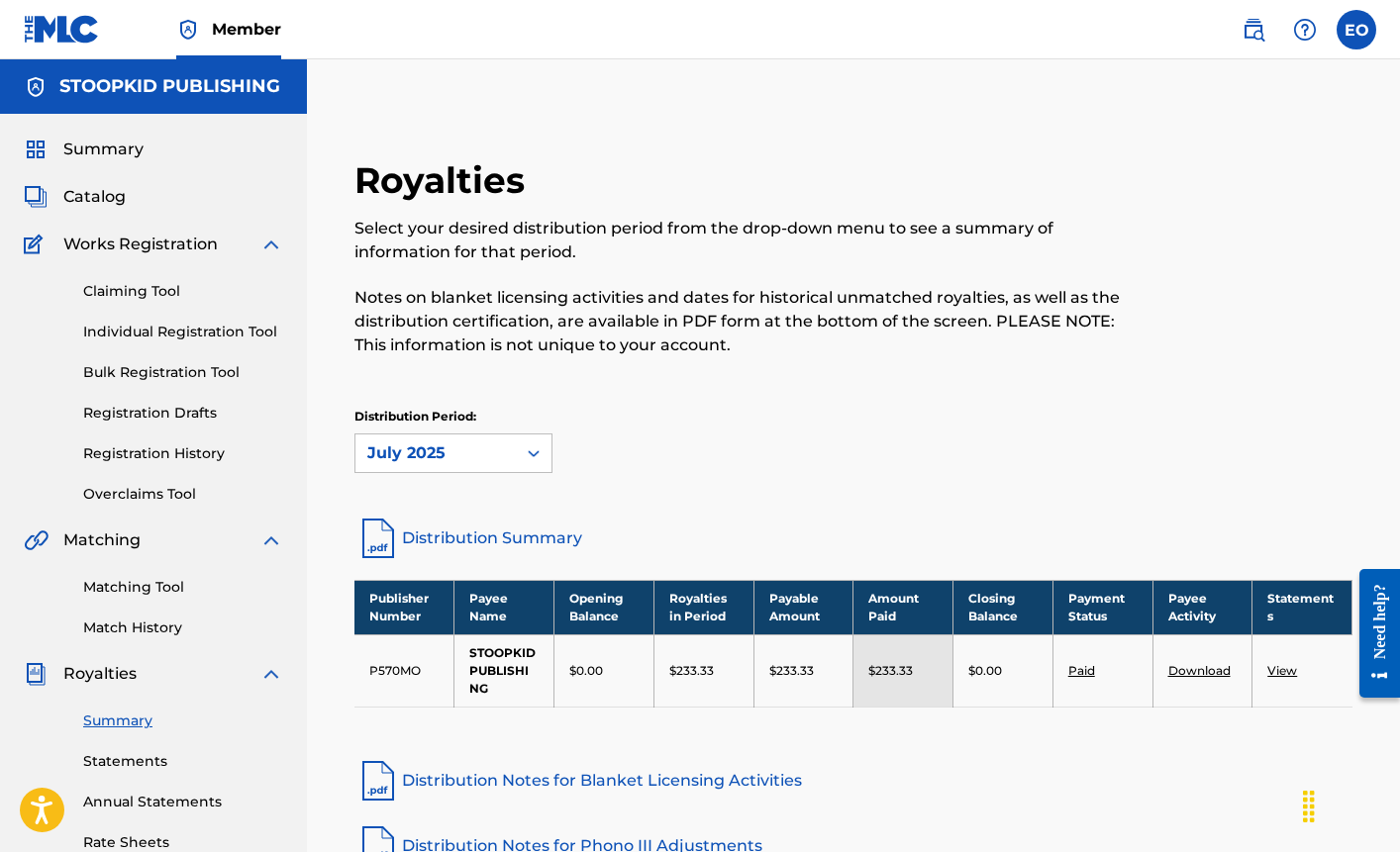 click on "Catalog" at bounding box center (94, 197) 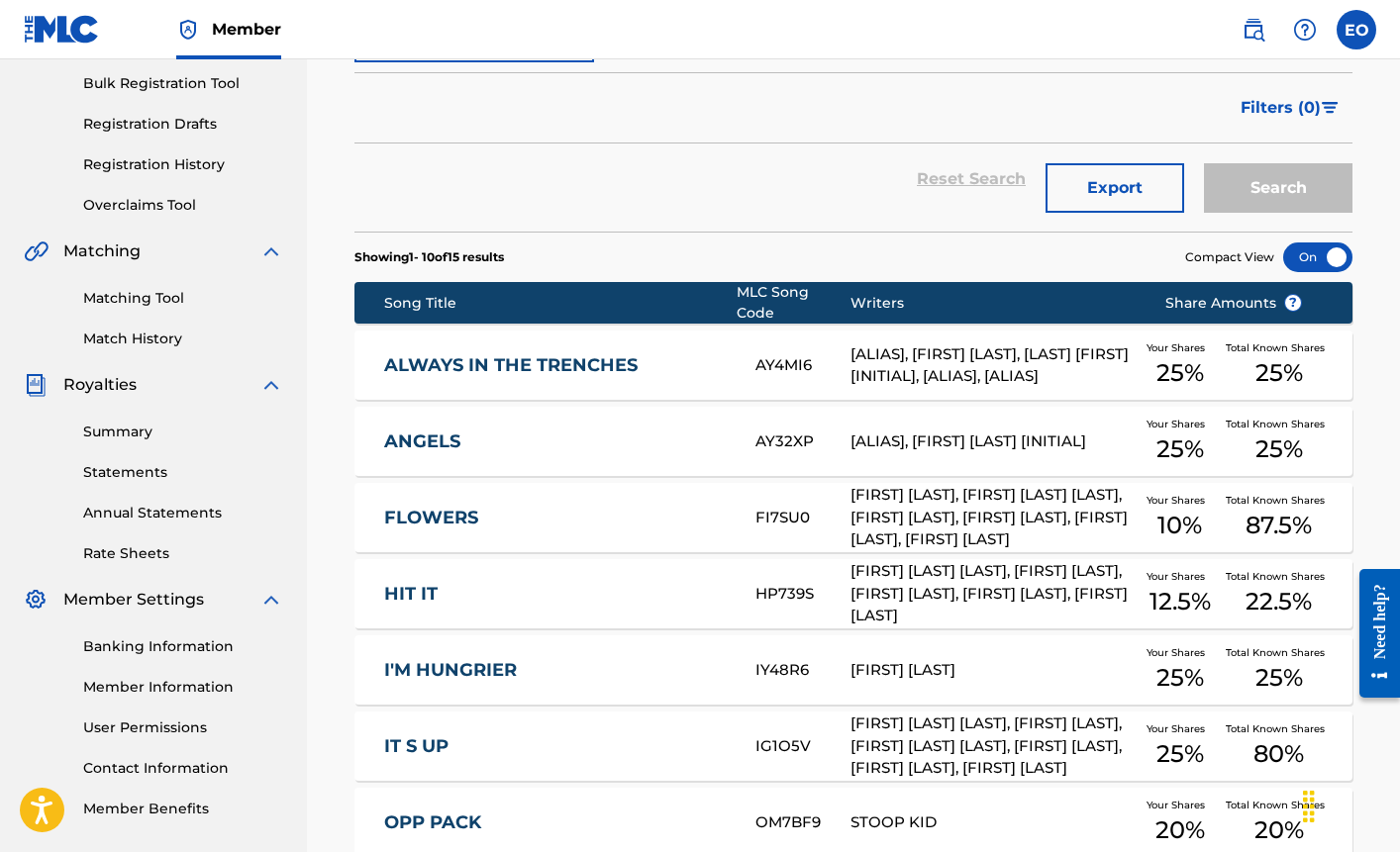 scroll, scrollTop: 0, scrollLeft: 0, axis: both 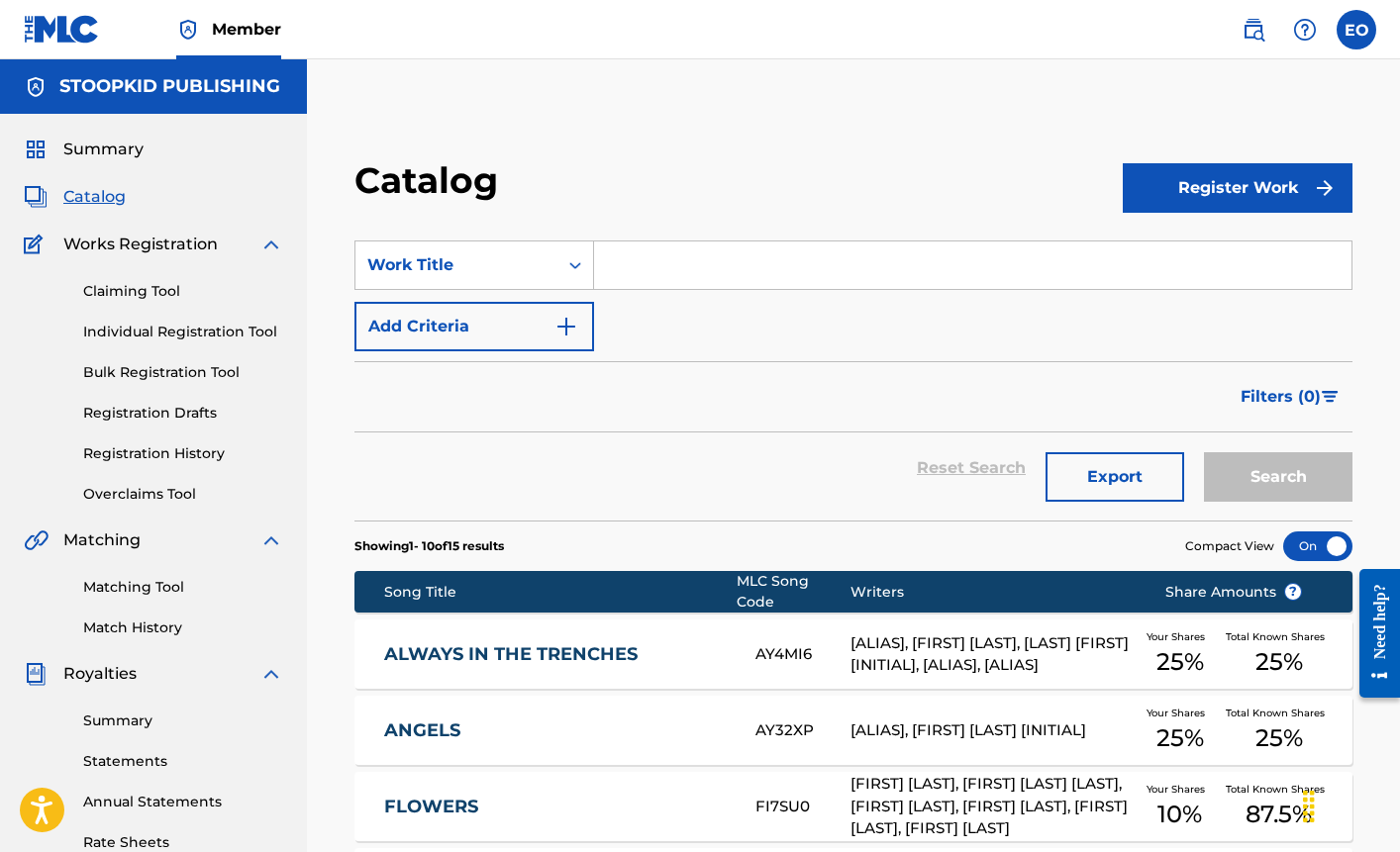 click on "Claiming Tool" at bounding box center (183, 291) 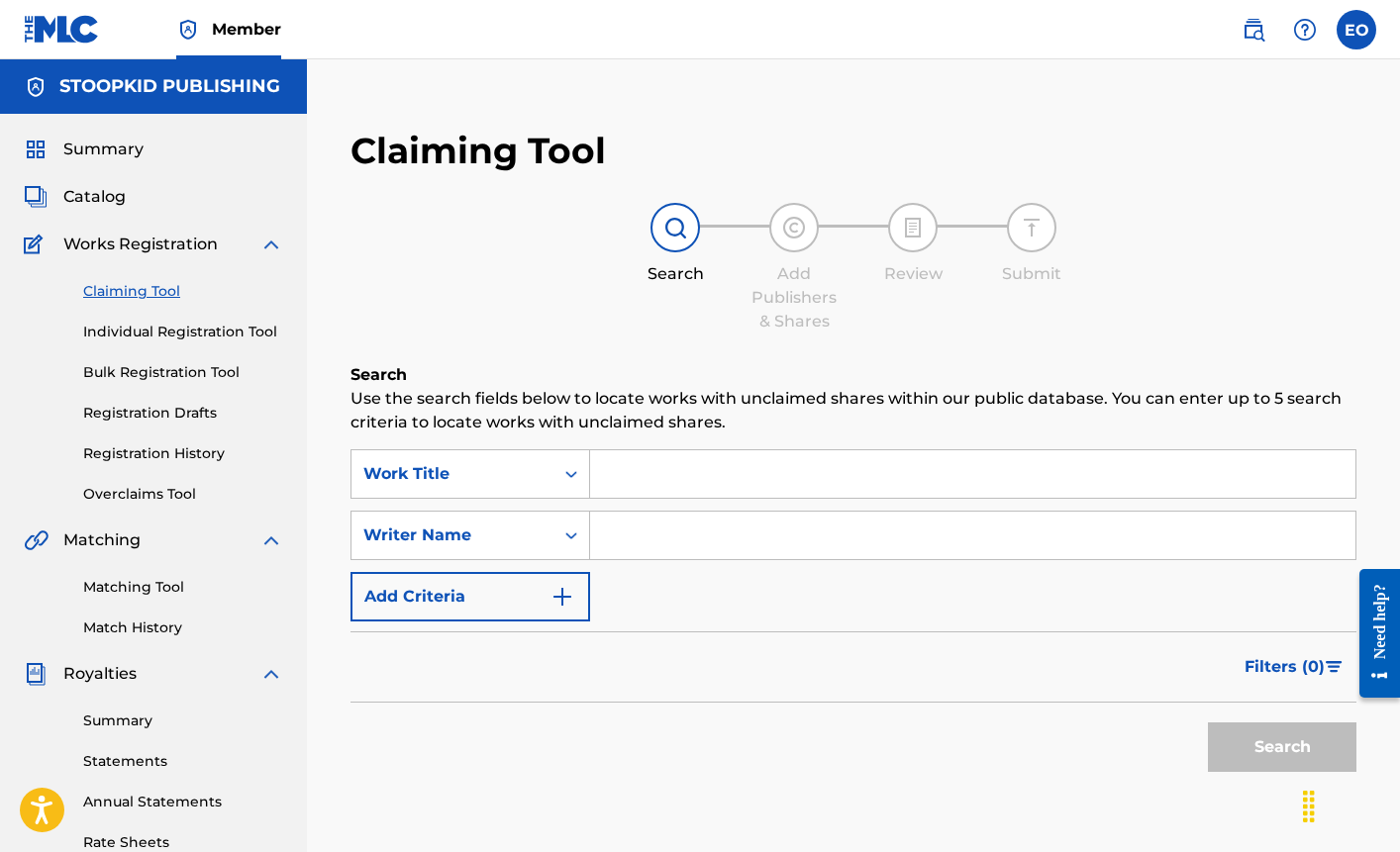click on "Match History" at bounding box center (183, 627) 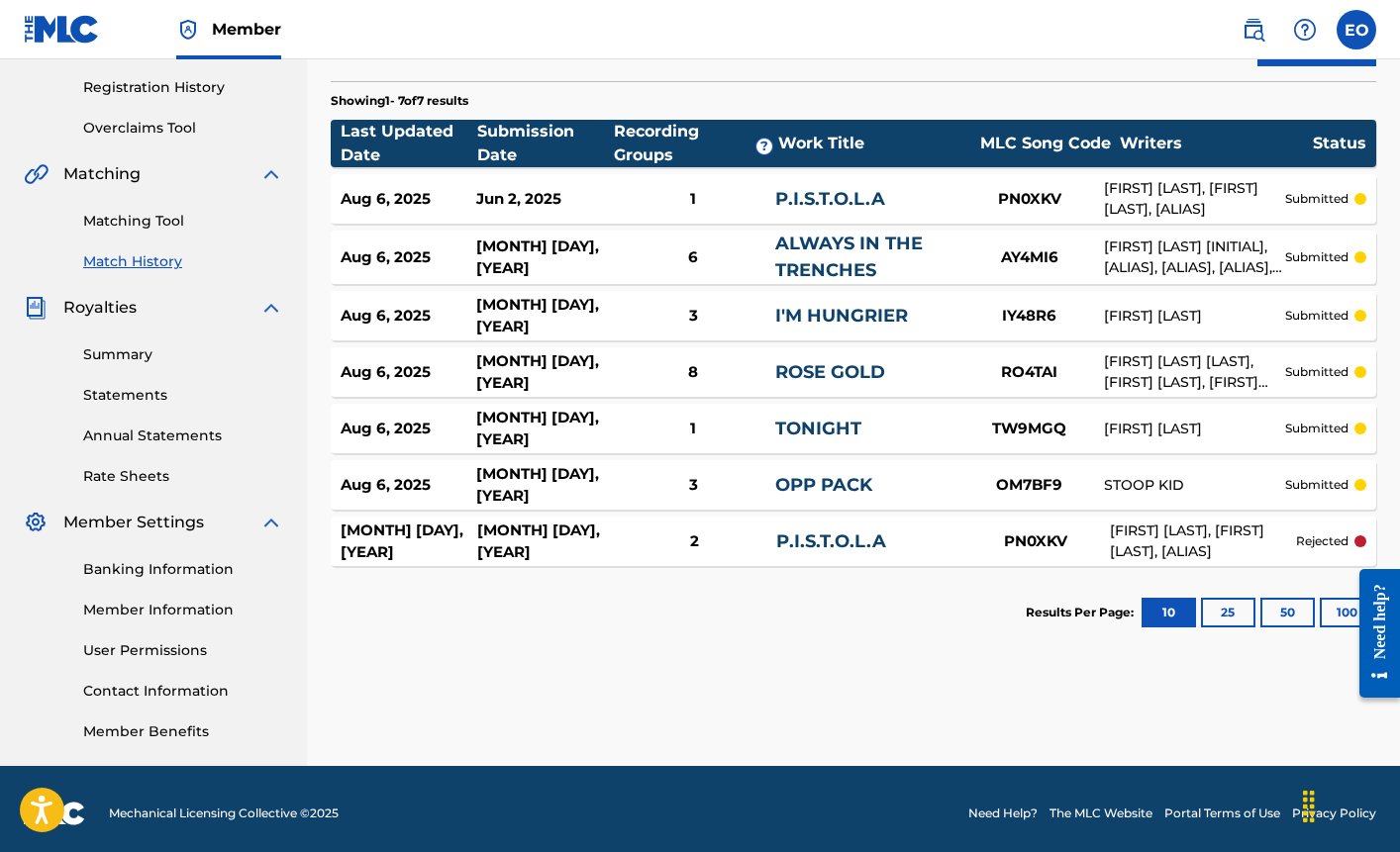 scroll, scrollTop: 375, scrollLeft: 0, axis: vertical 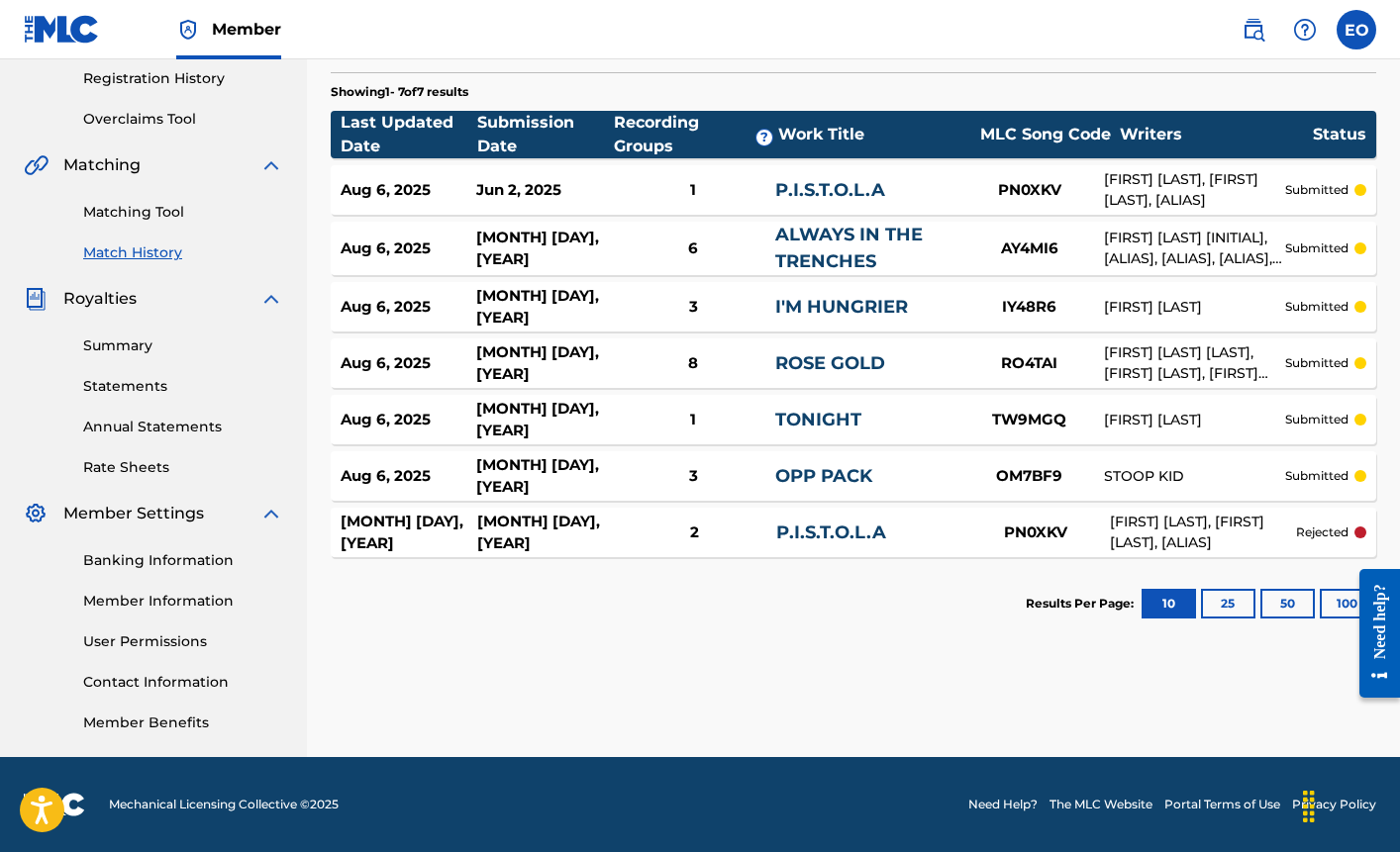 click on "ALWAYS IN THE TRENCHES" at bounding box center (849, 247) 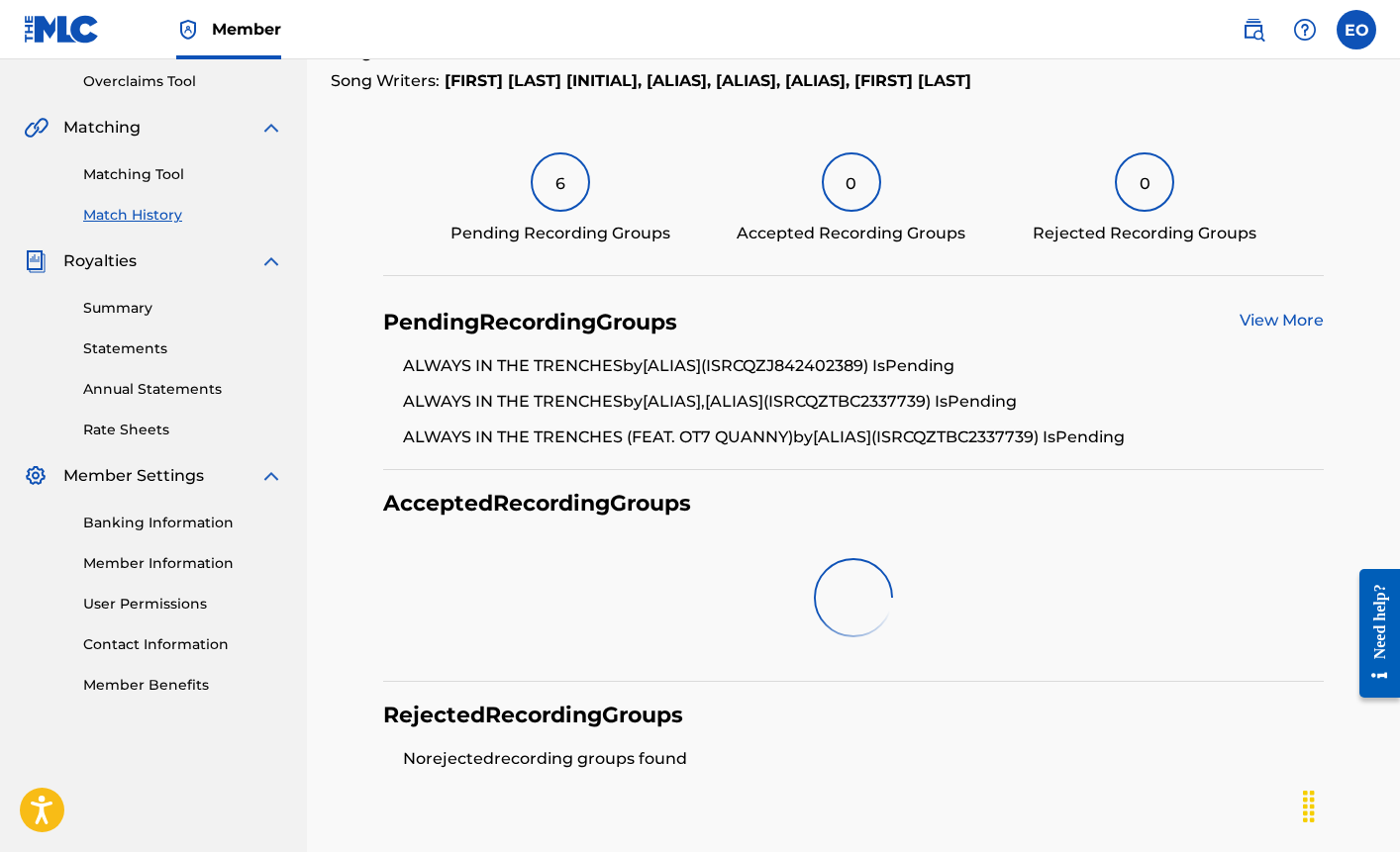 scroll, scrollTop: 421, scrollLeft: 0, axis: vertical 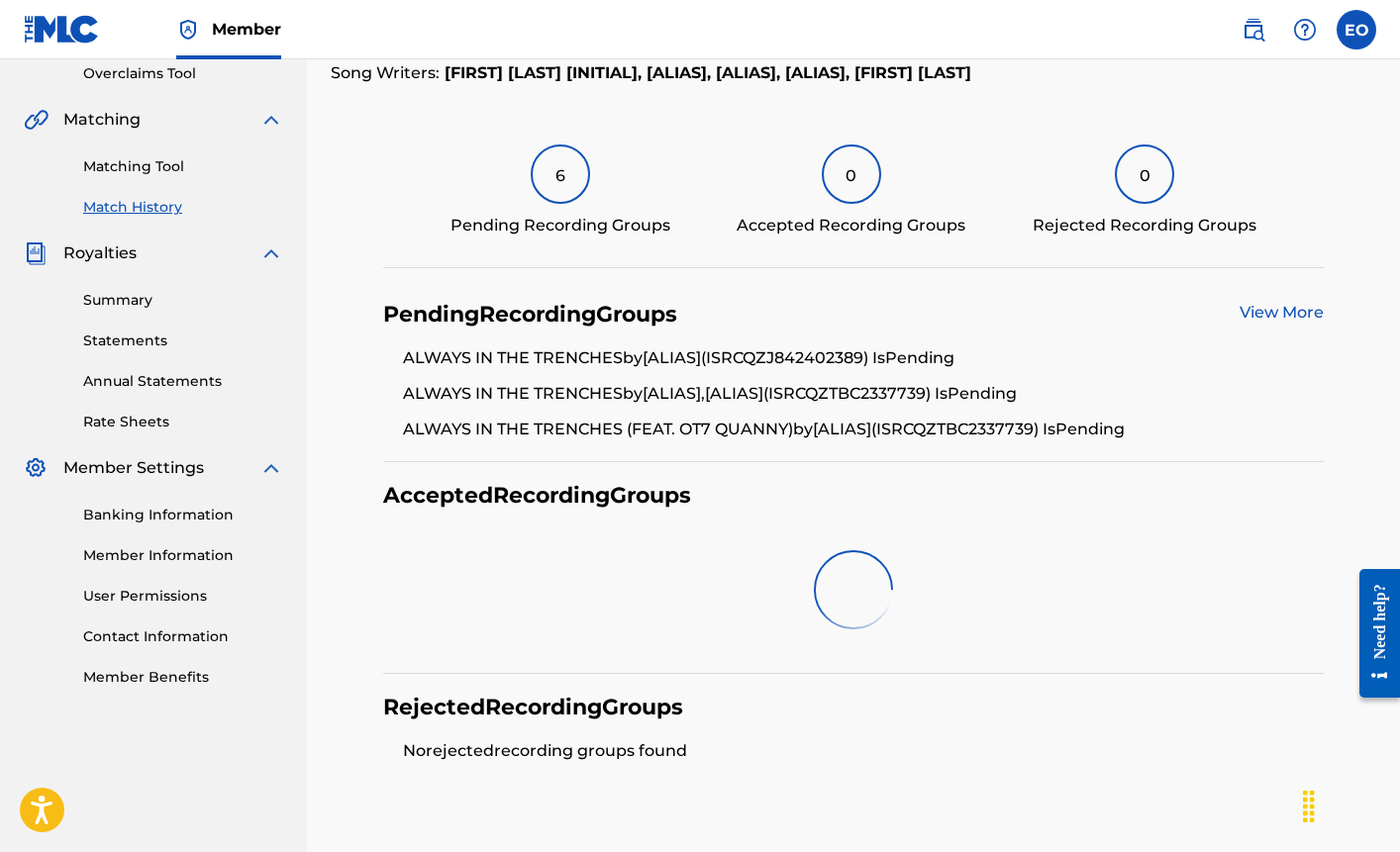 click on "View More" at bounding box center (1281, 312) 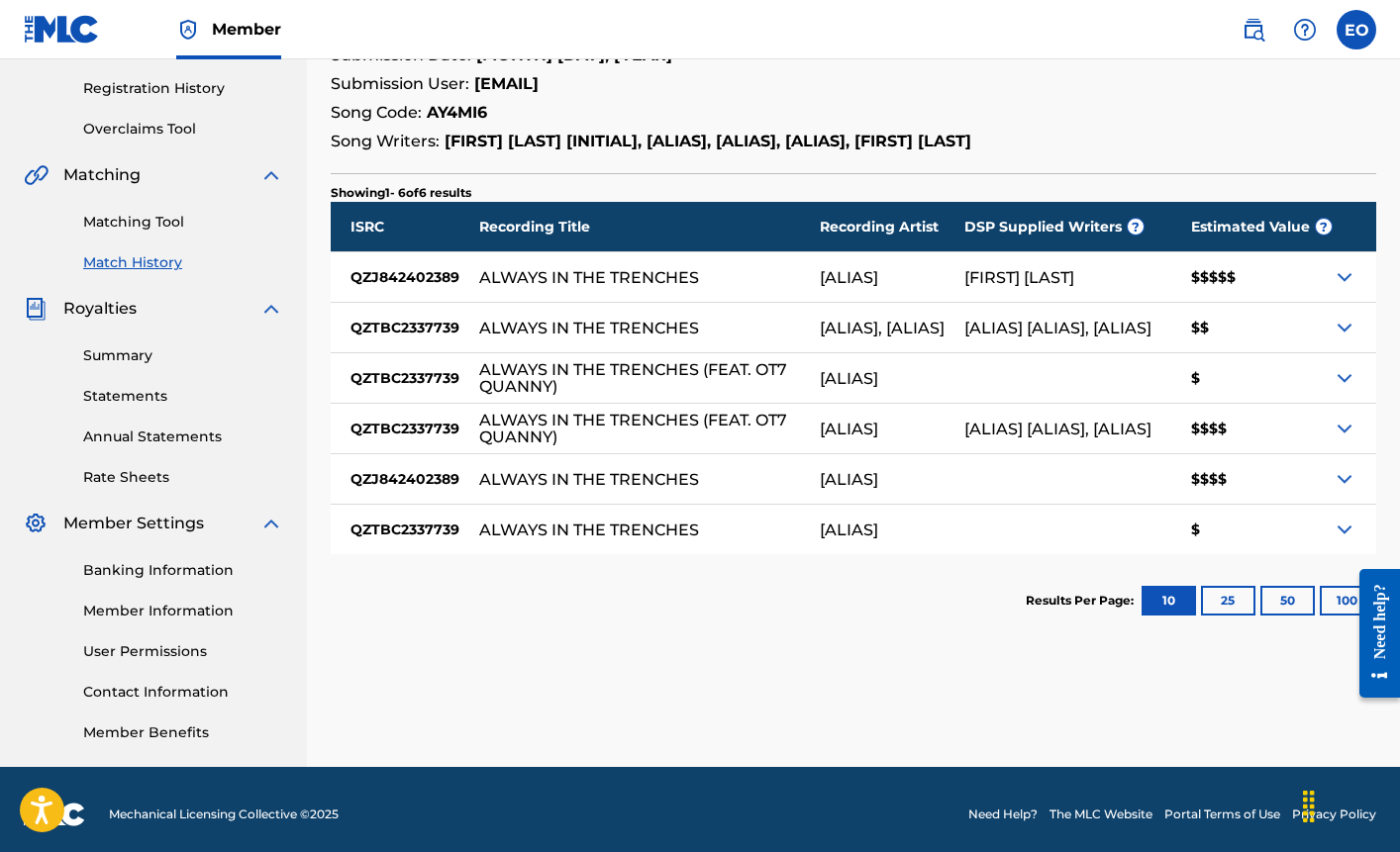 scroll, scrollTop: 375, scrollLeft: 0, axis: vertical 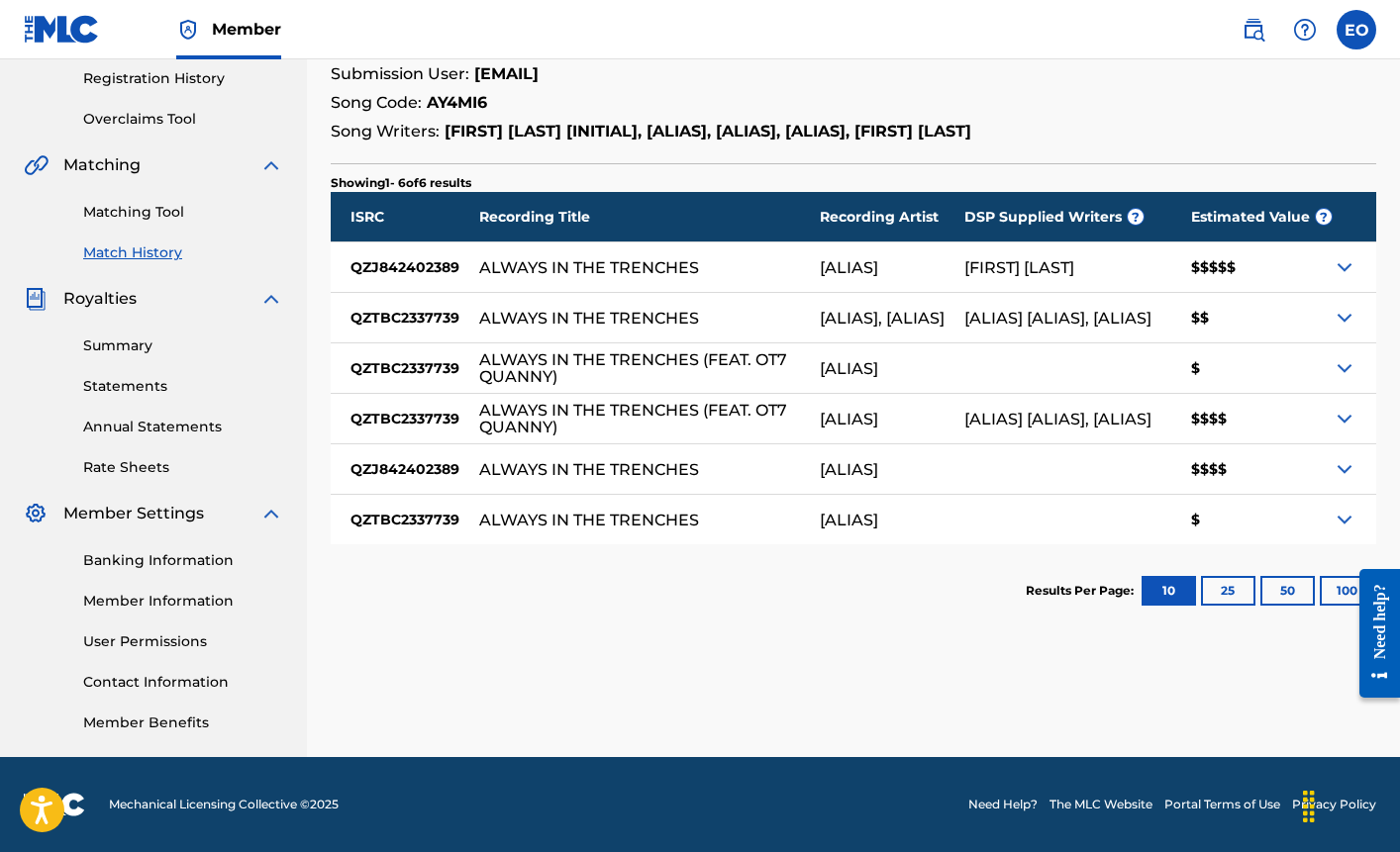 click on "[ALIAS] [ALIAS], [ALIAS]" at bounding box center (1057, 419) 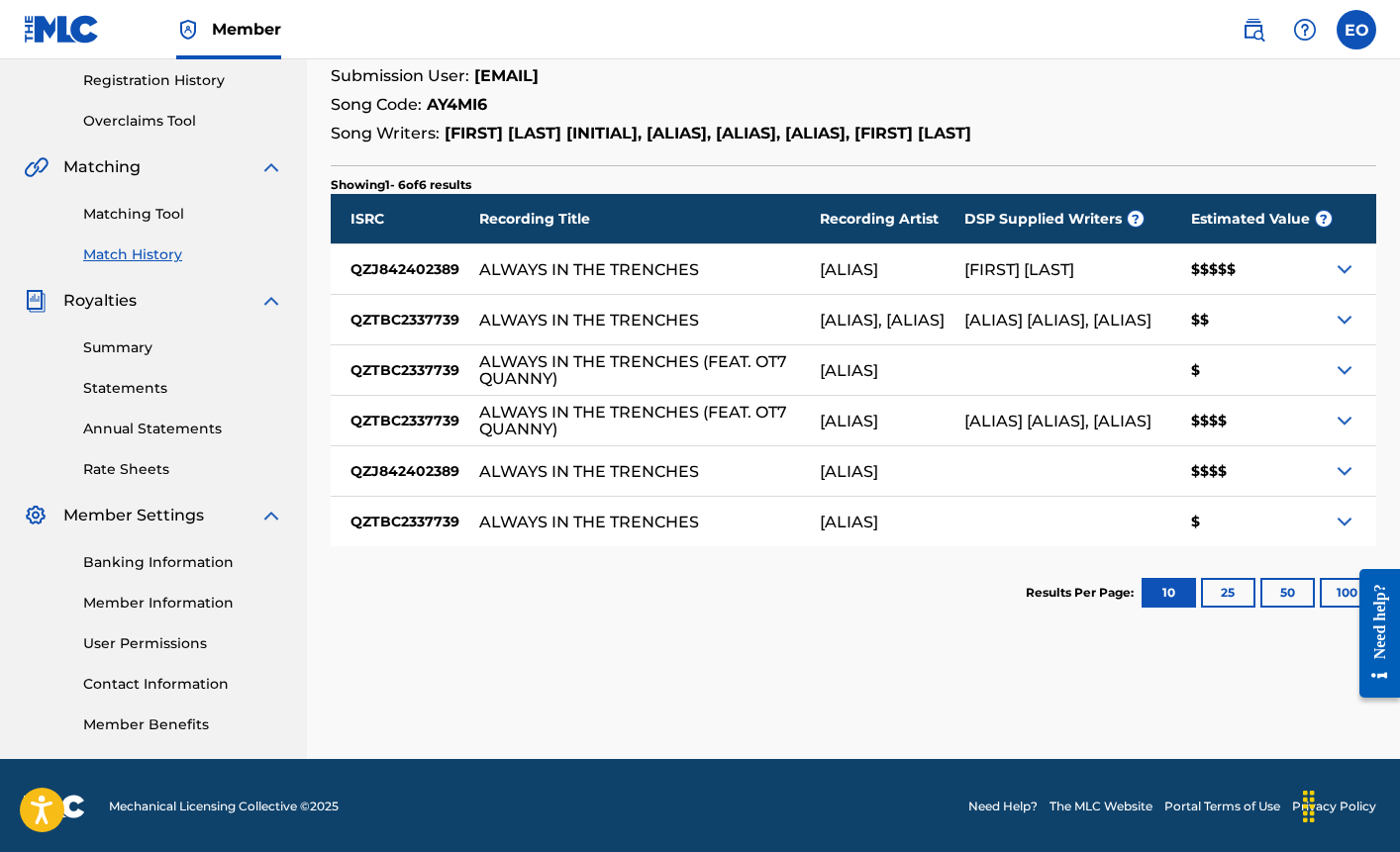 click at bounding box center [1345, 421] 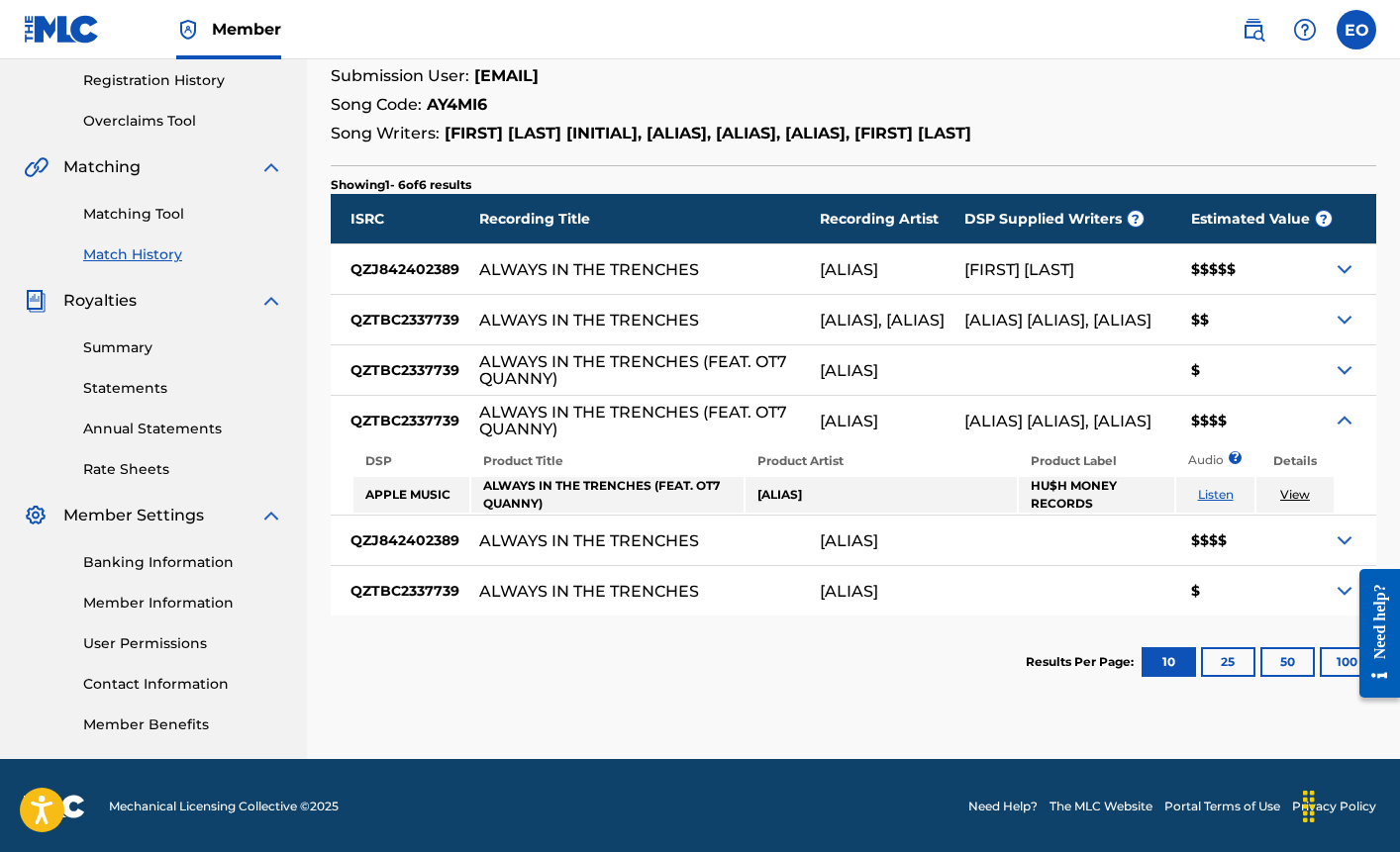 click at bounding box center [1345, 421] 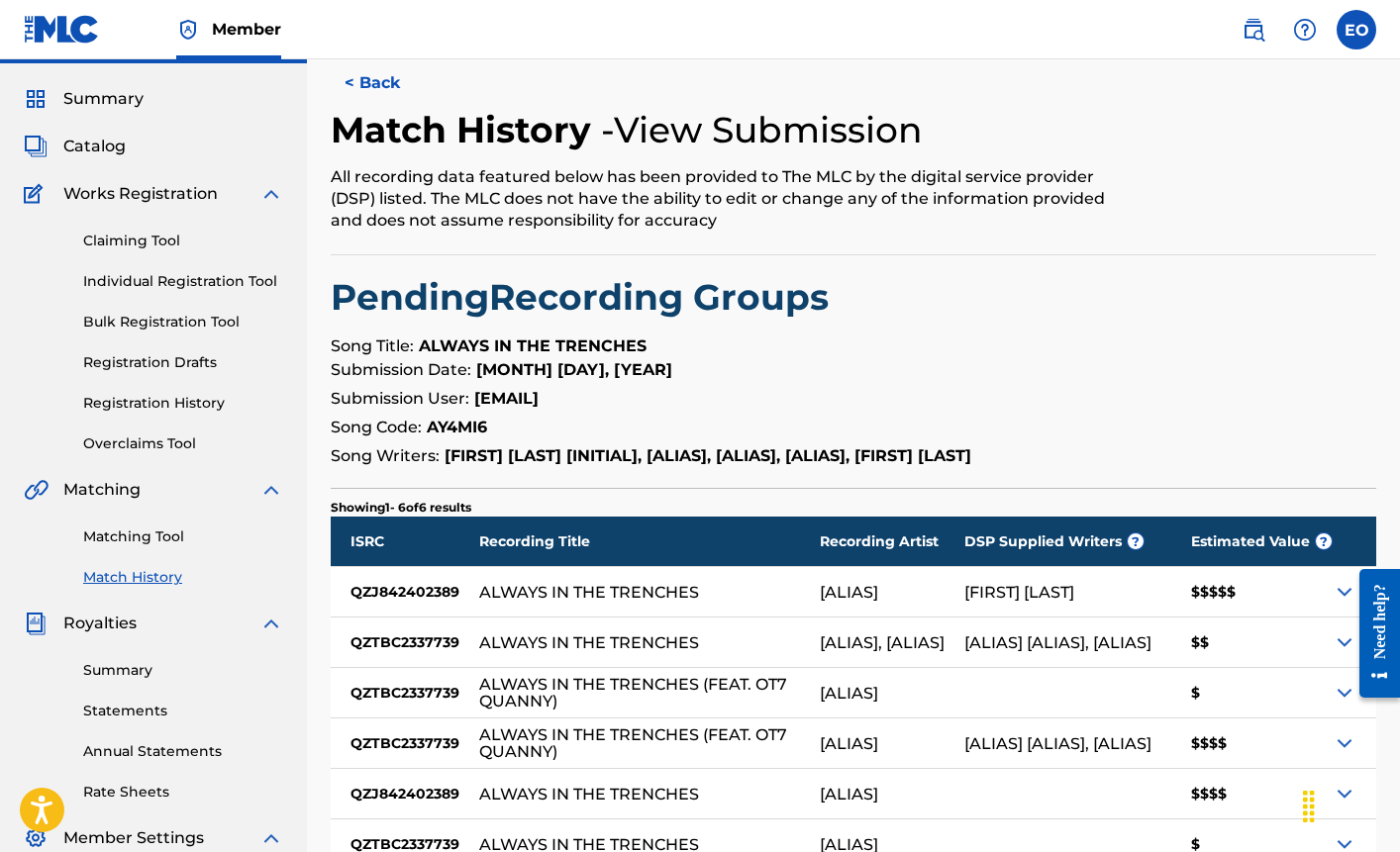 scroll, scrollTop: 0, scrollLeft: 0, axis: both 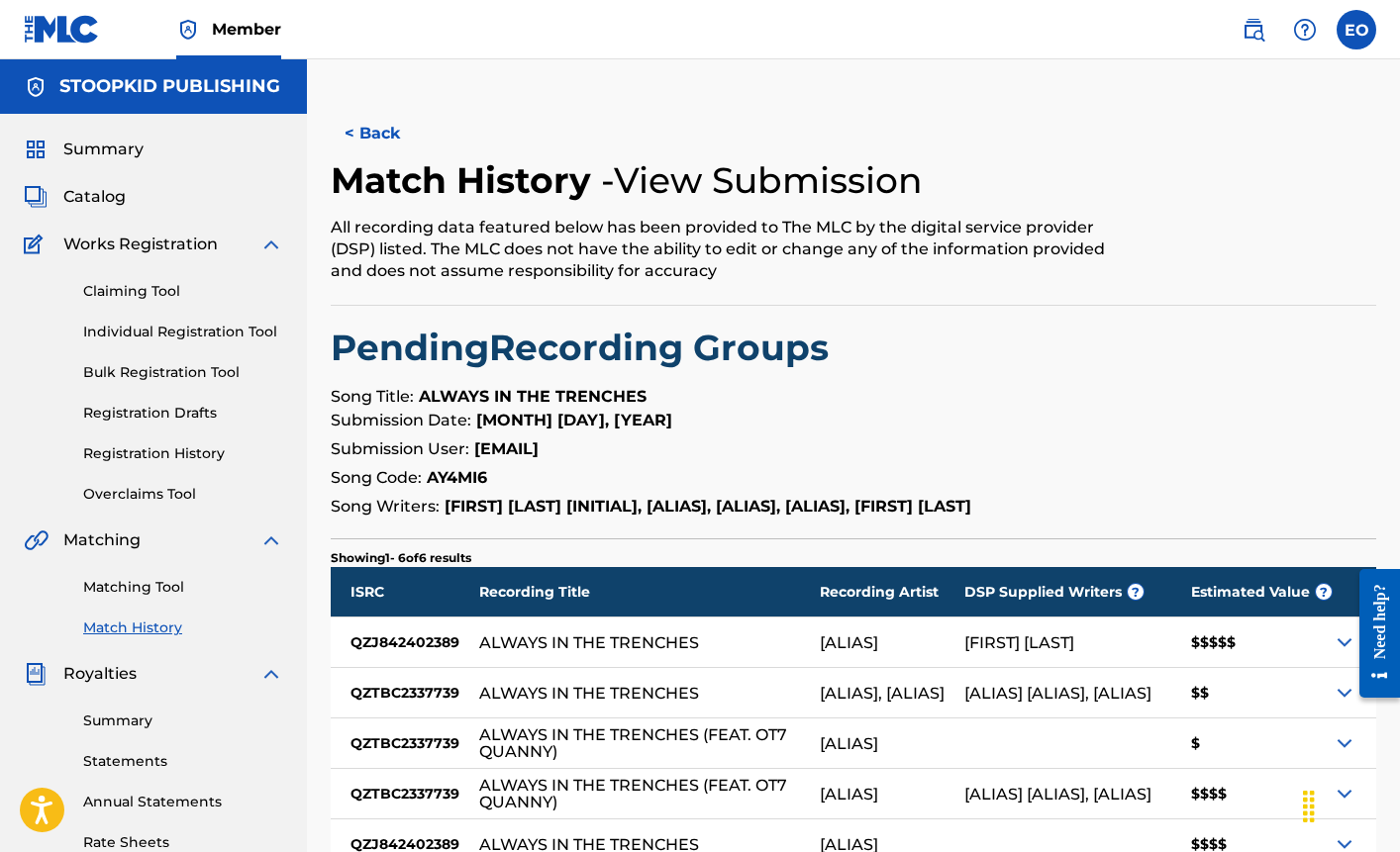 click on "Summary" at bounding box center (103, 149) 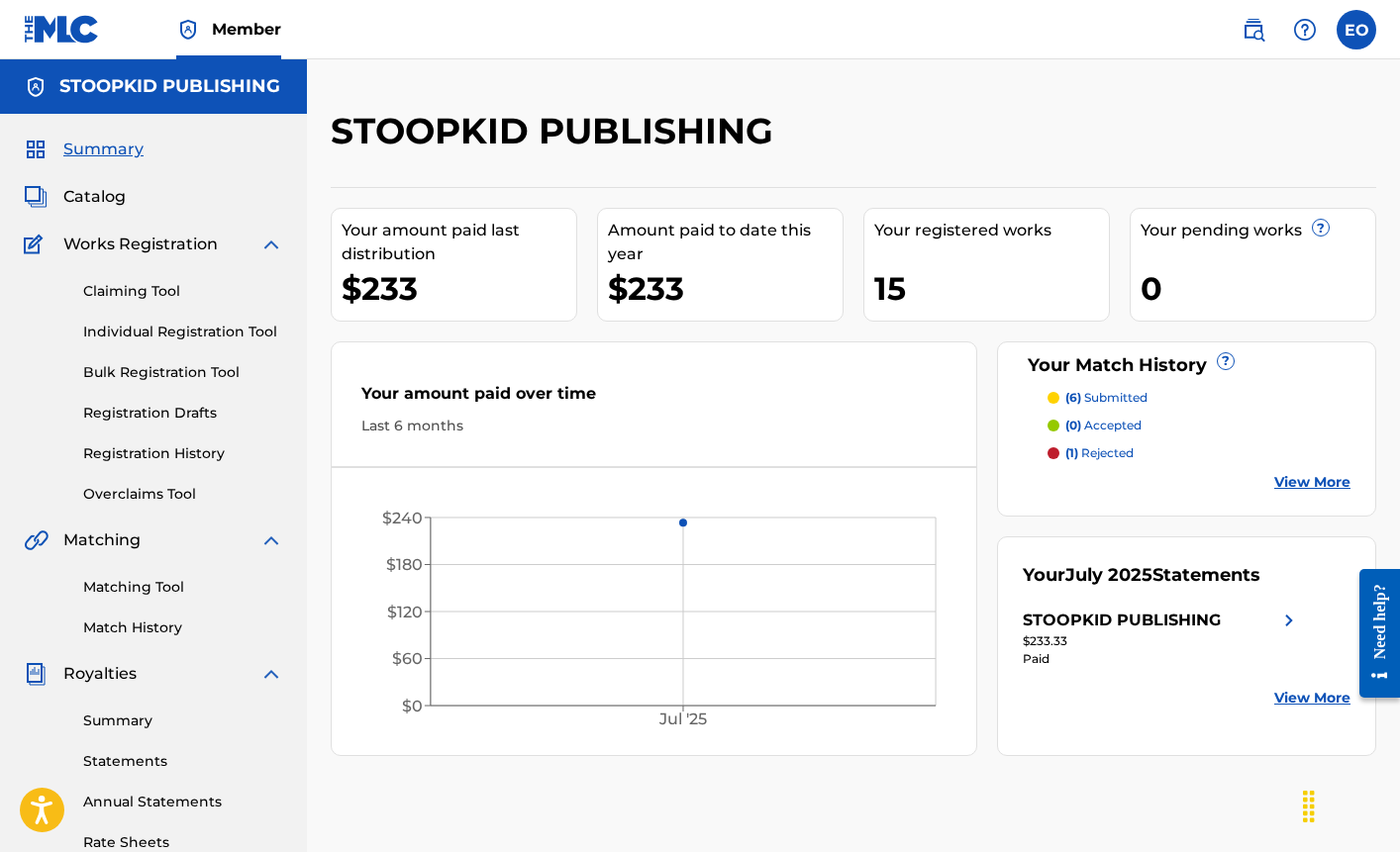click on "Catalog" at bounding box center (94, 197) 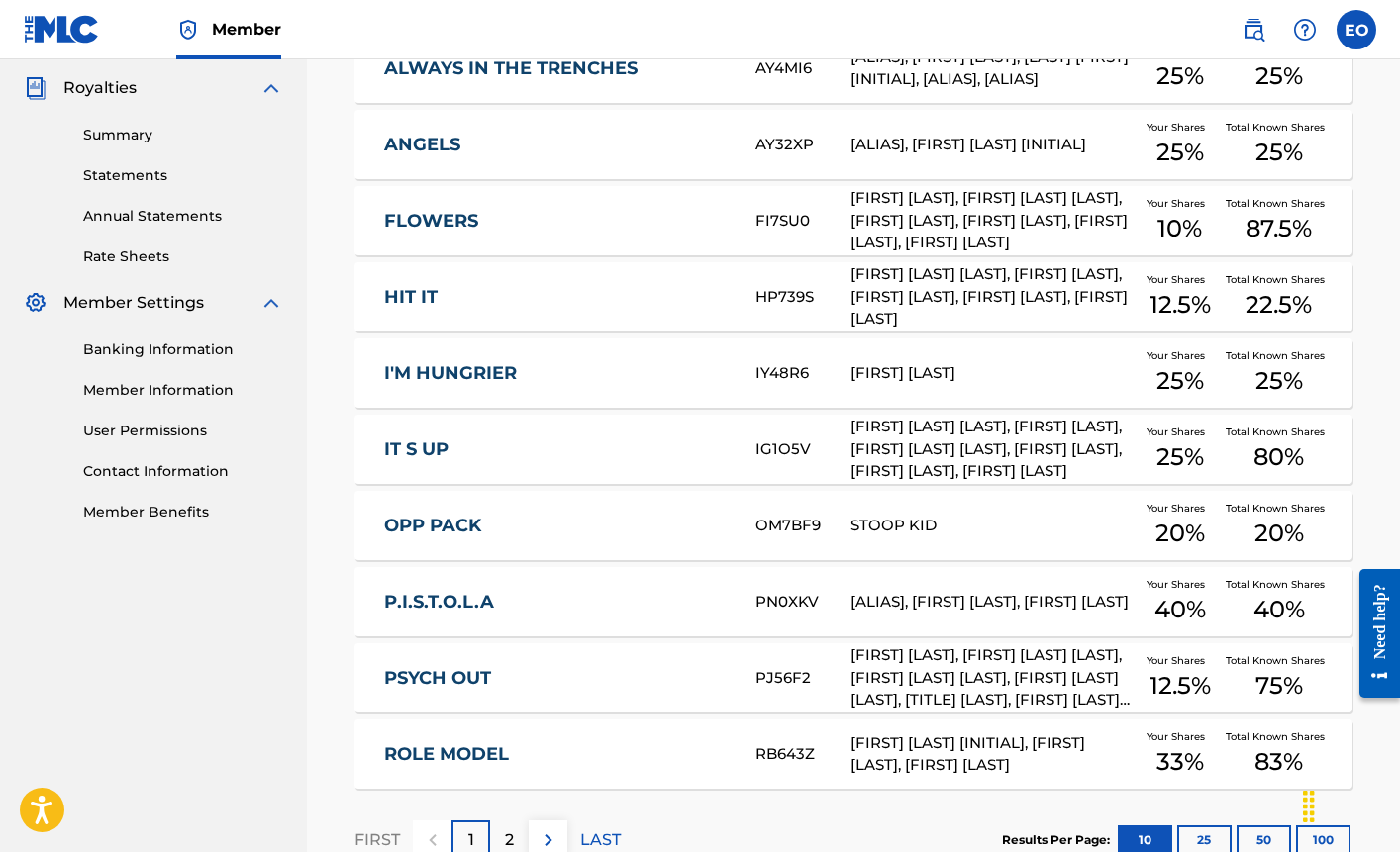 scroll, scrollTop: 587, scrollLeft: 0, axis: vertical 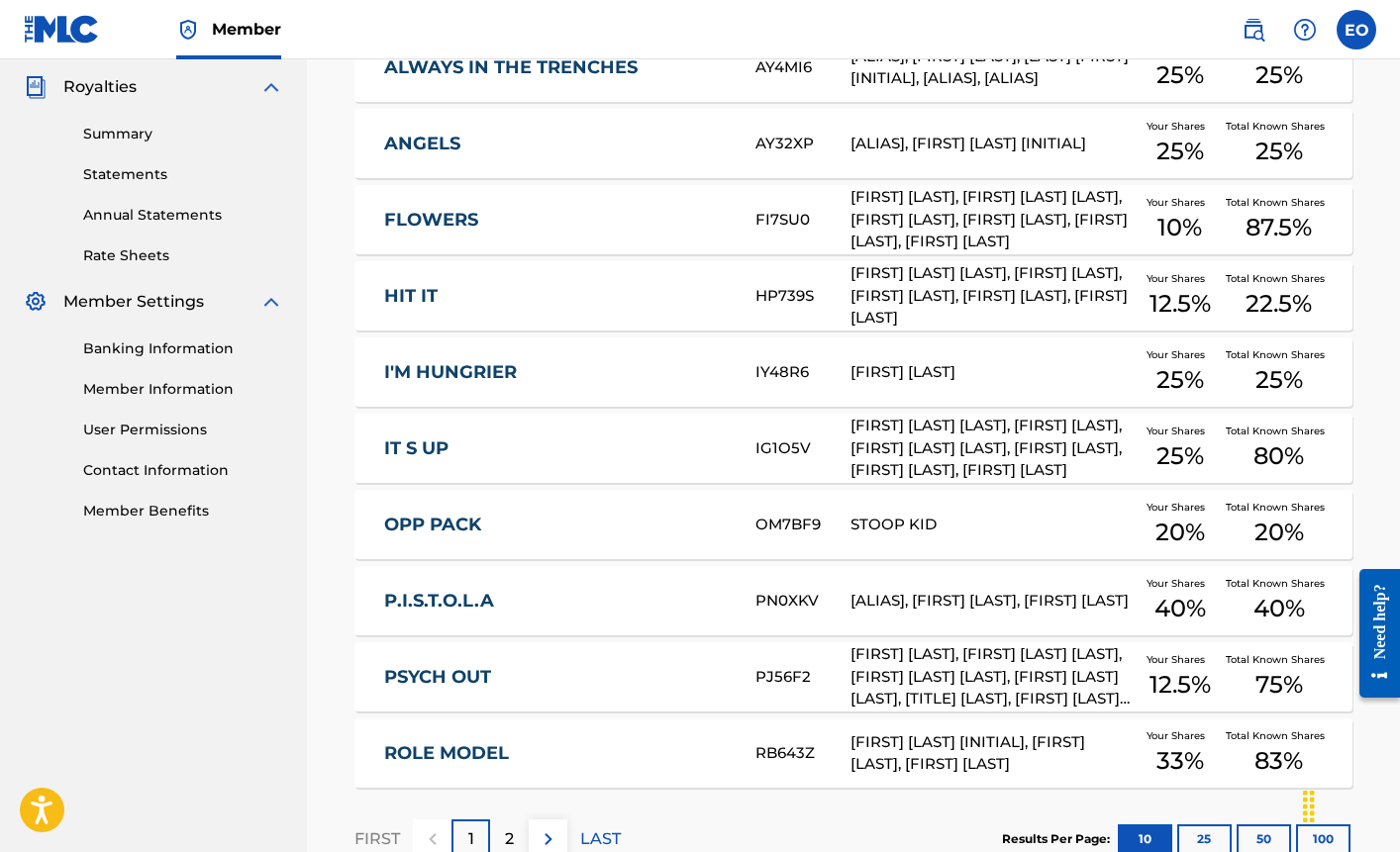 click on "OPP PACK" at bounding box center (556, 524) 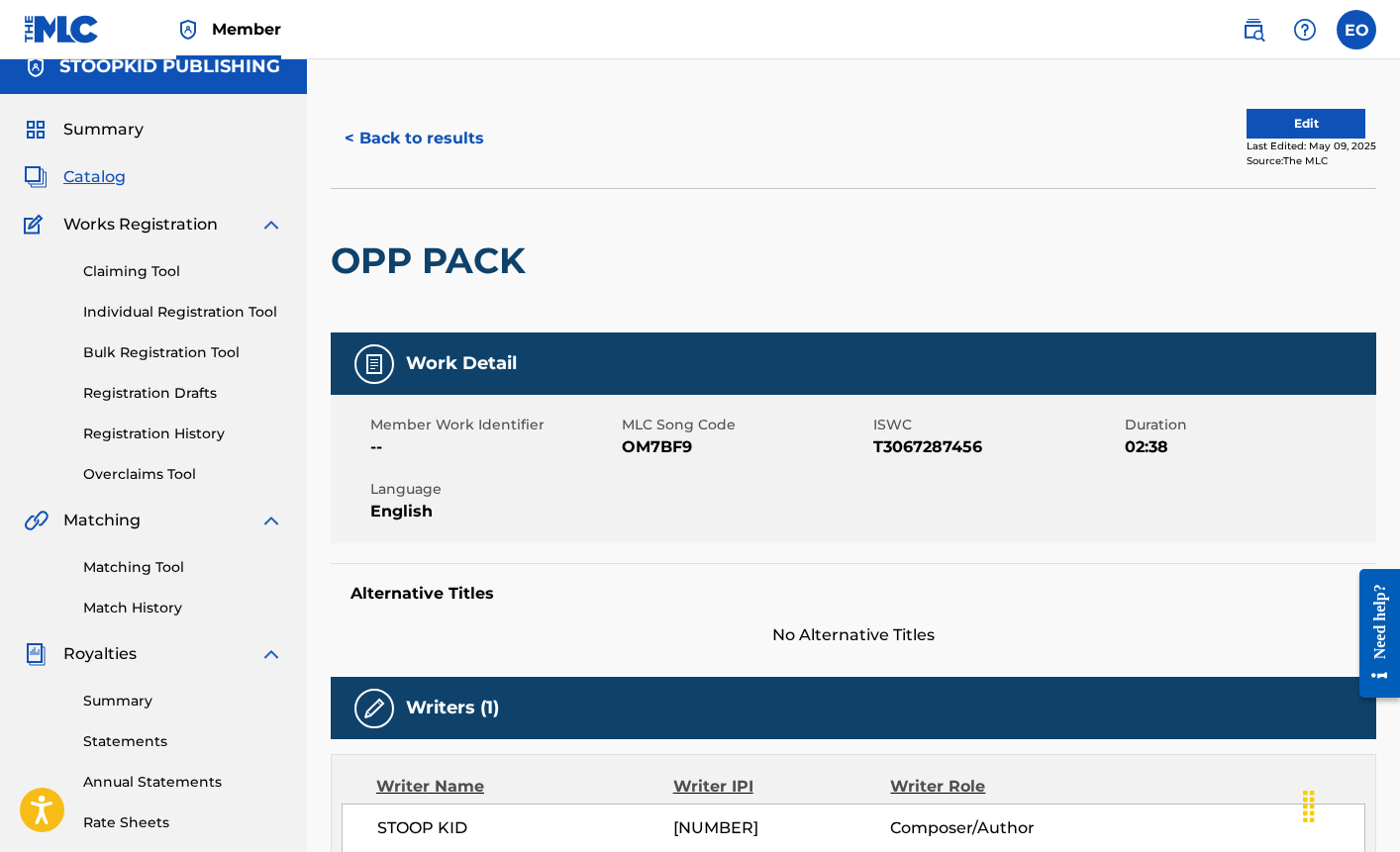 scroll, scrollTop: 0, scrollLeft: 0, axis: both 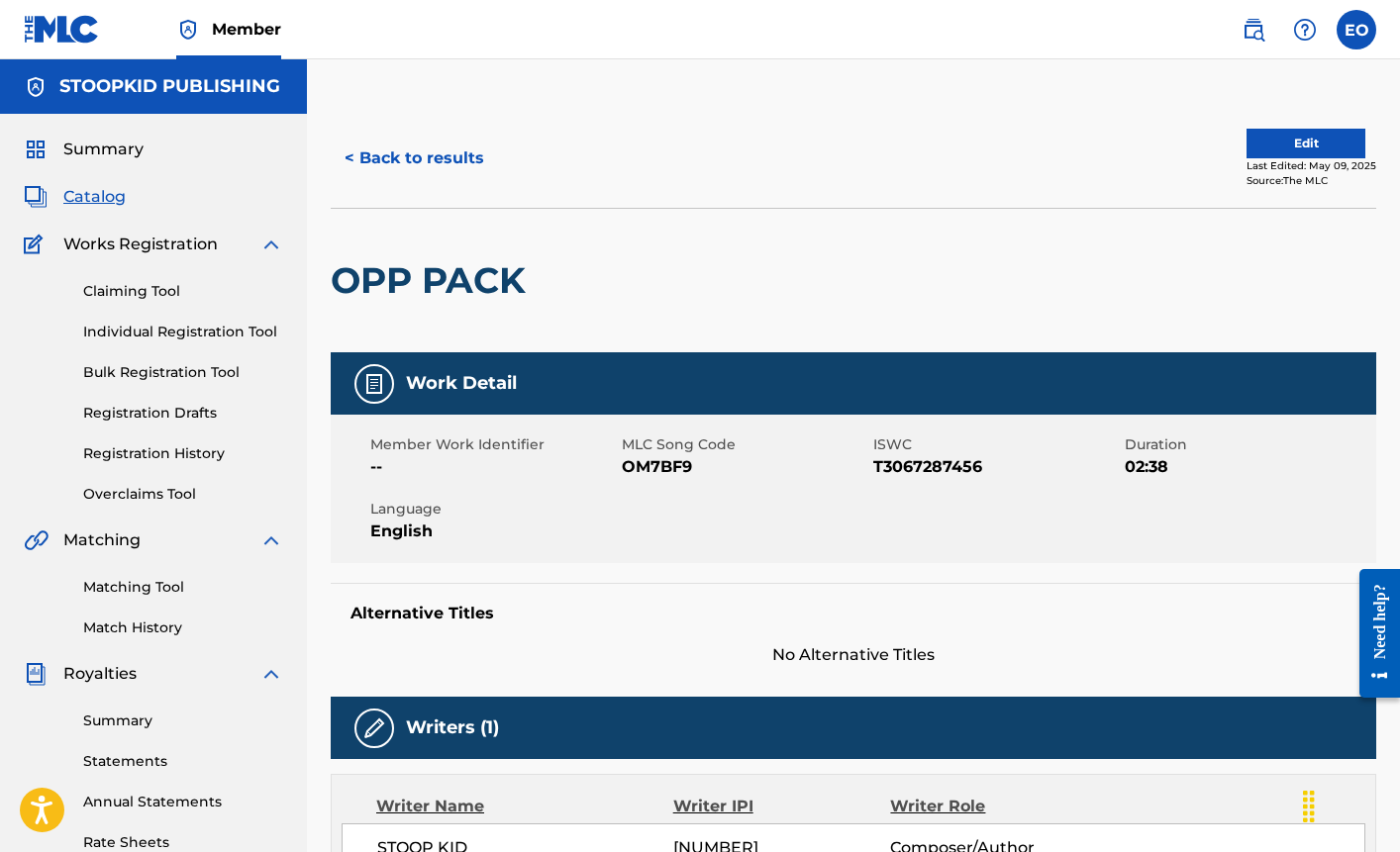 click on "Match History" at bounding box center [183, 627] 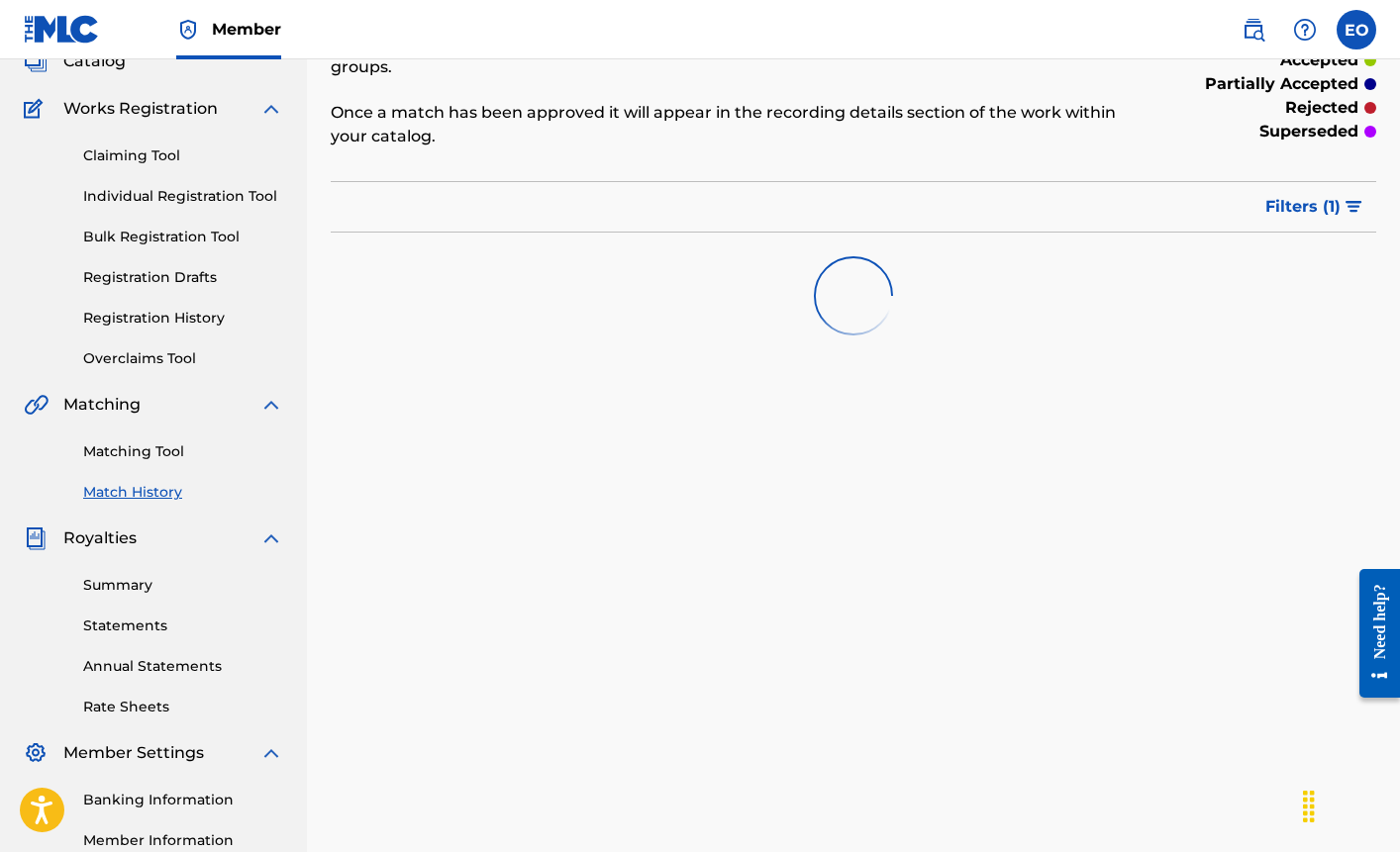 scroll, scrollTop: 138, scrollLeft: 0, axis: vertical 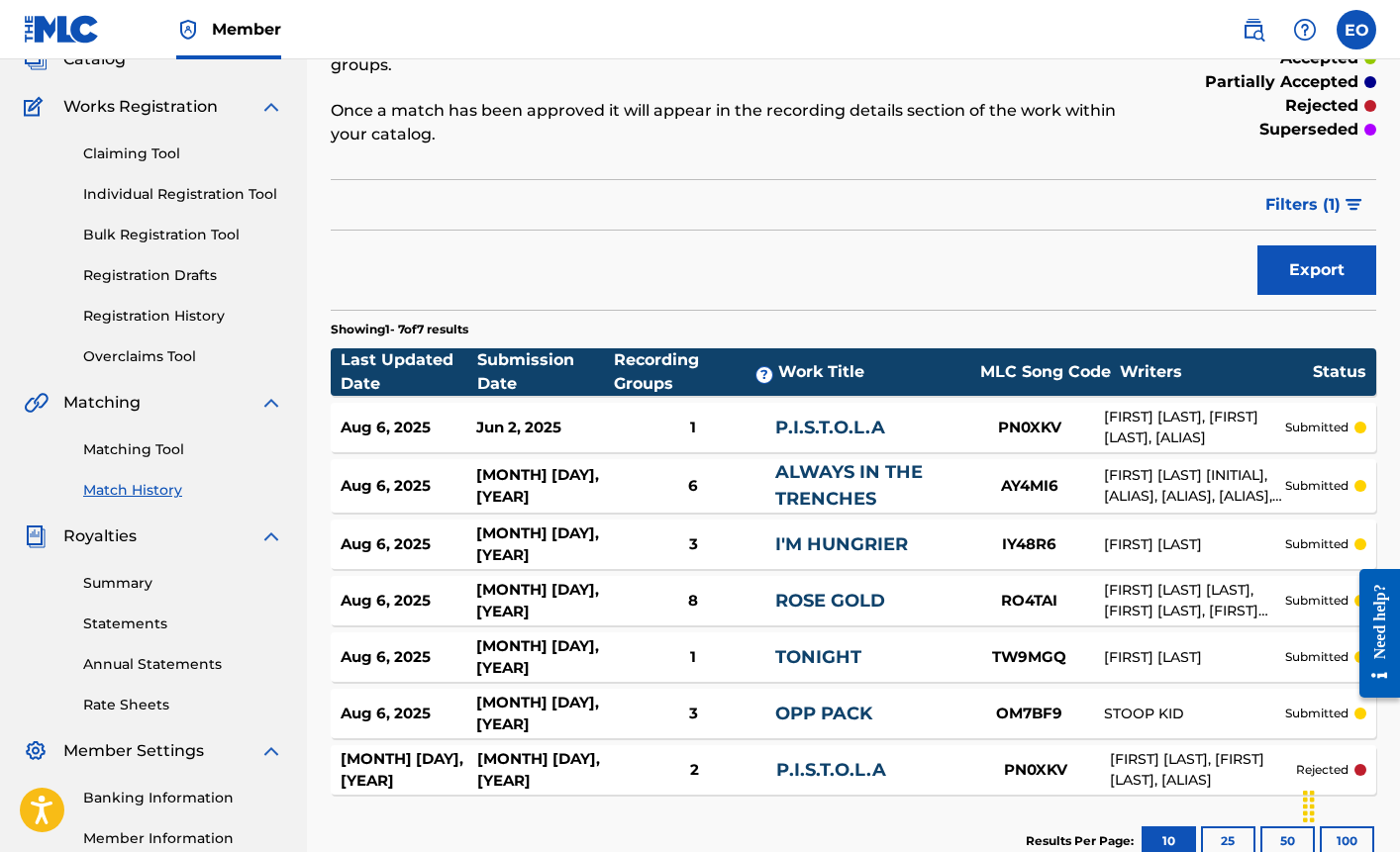click on "Summary" at bounding box center [183, 583] 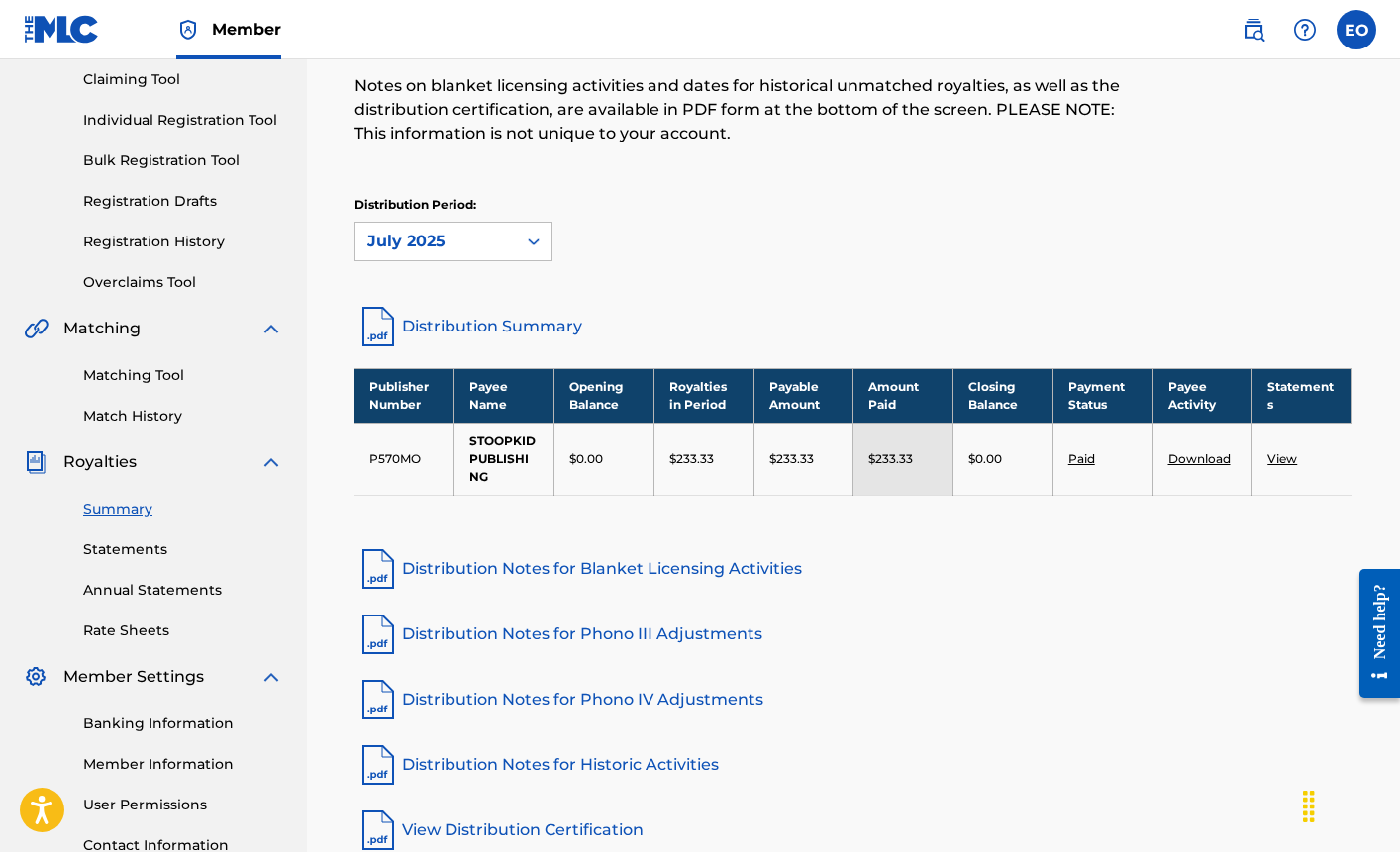 scroll, scrollTop: 213, scrollLeft: 0, axis: vertical 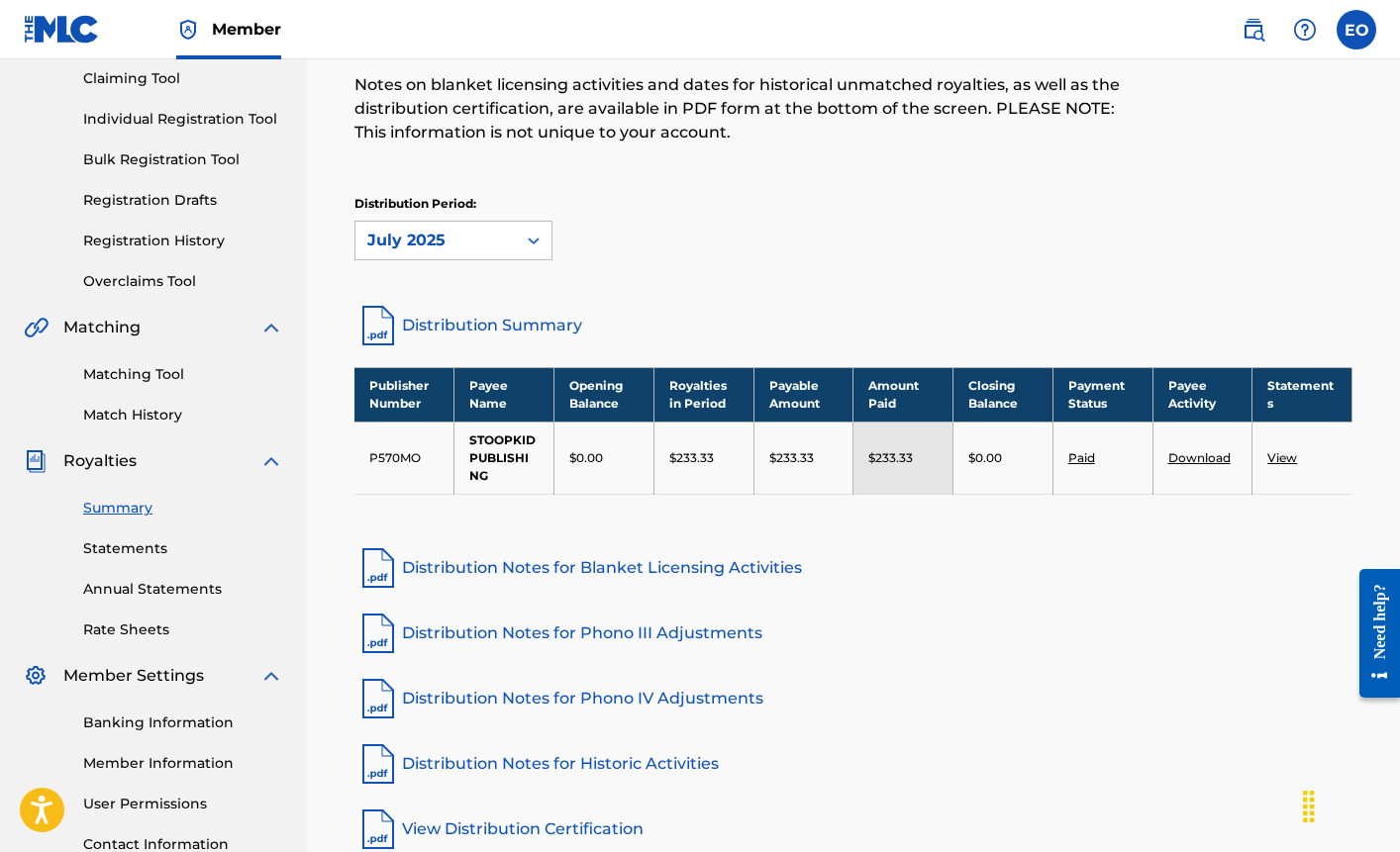 click on "Paid" at bounding box center [1081, 457] 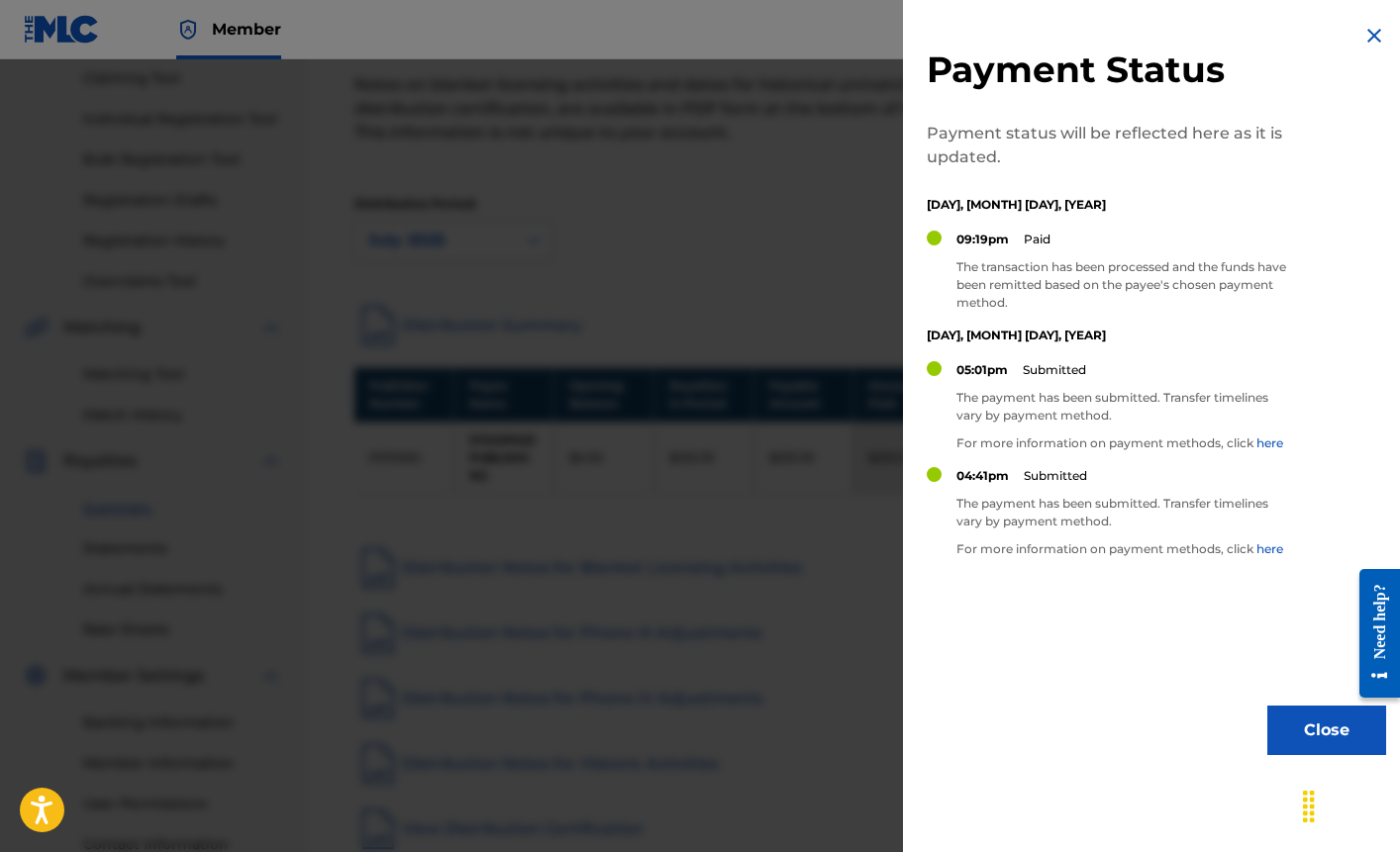click on "here" at bounding box center [1269, 442] 